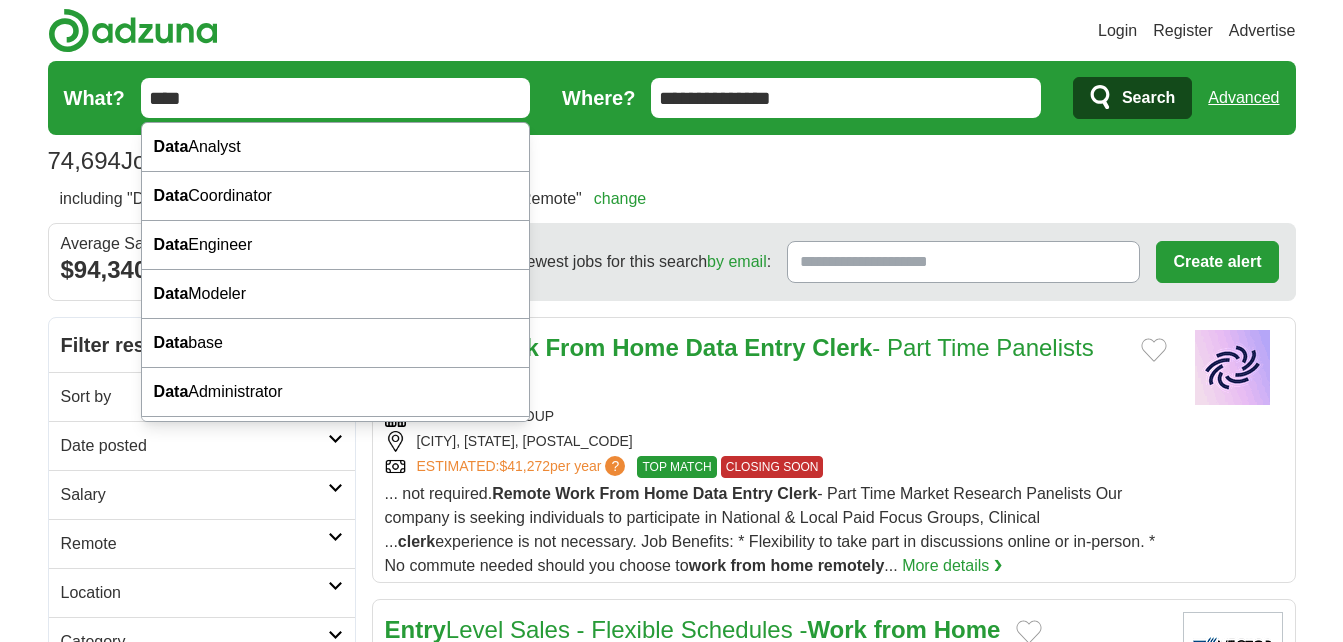 scroll, scrollTop: 0, scrollLeft: 0, axis: both 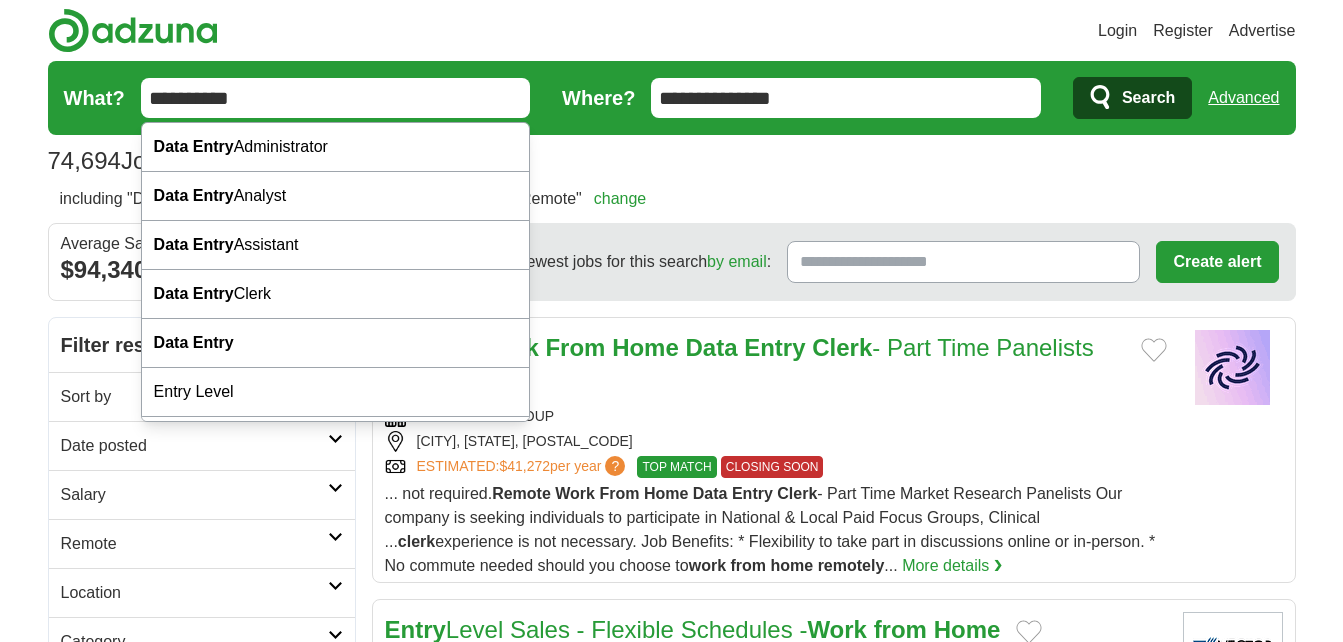 type on "**********" 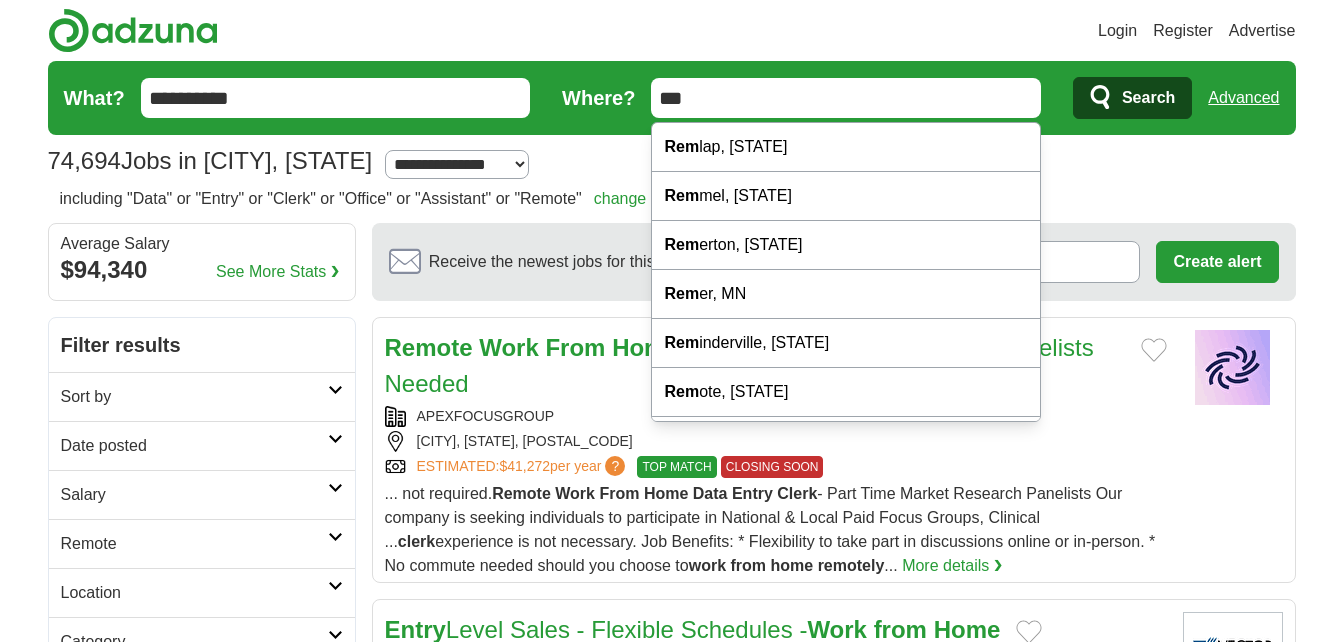 type on "****" 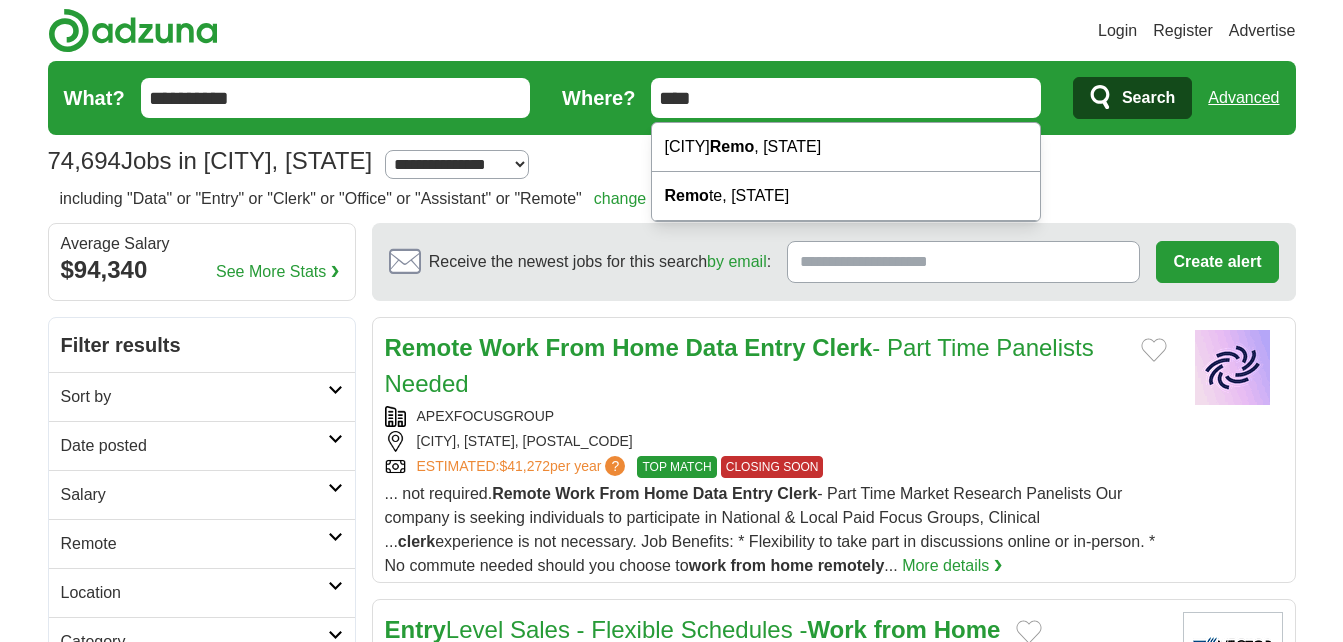 drag, startPoint x: 618, startPoint y: 111, endPoint x: 596, endPoint y: 116, distance: 22.561028 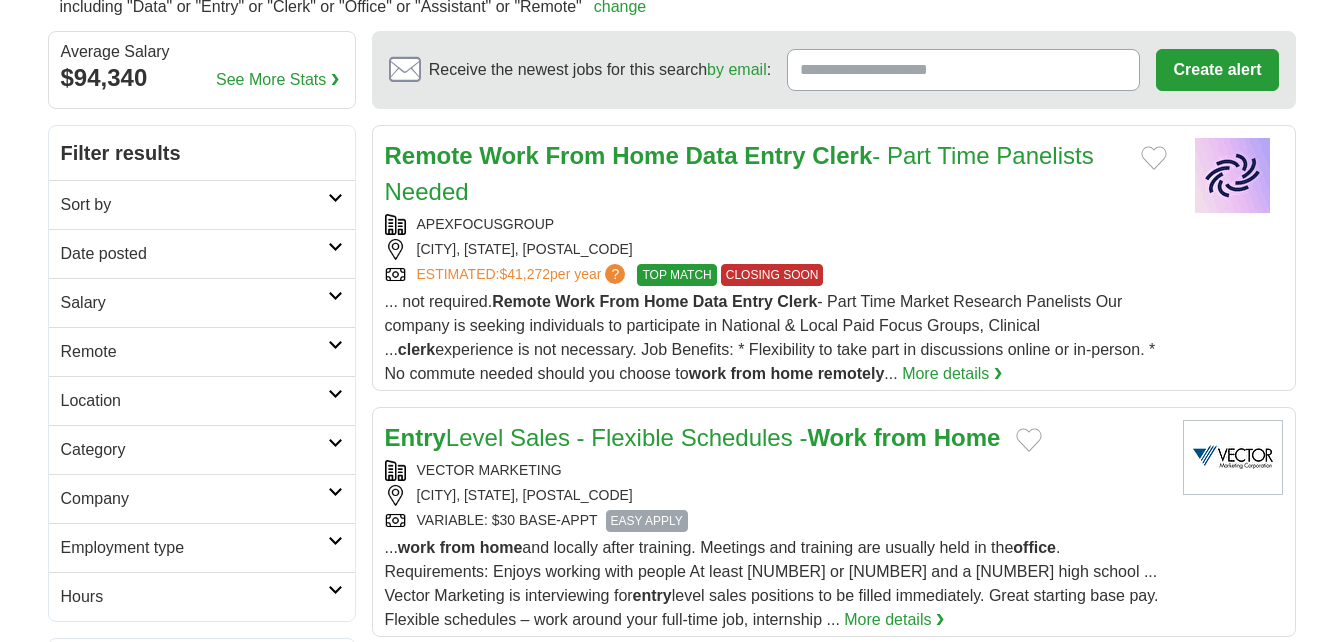 scroll, scrollTop: 200, scrollLeft: 0, axis: vertical 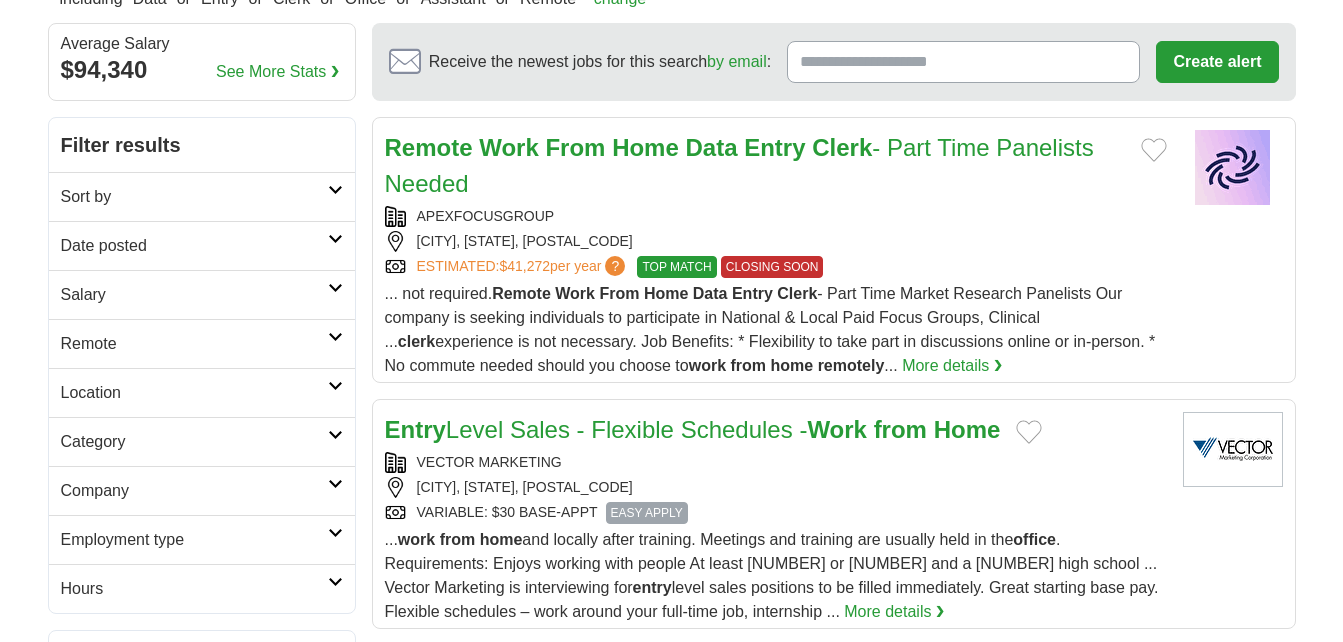 type 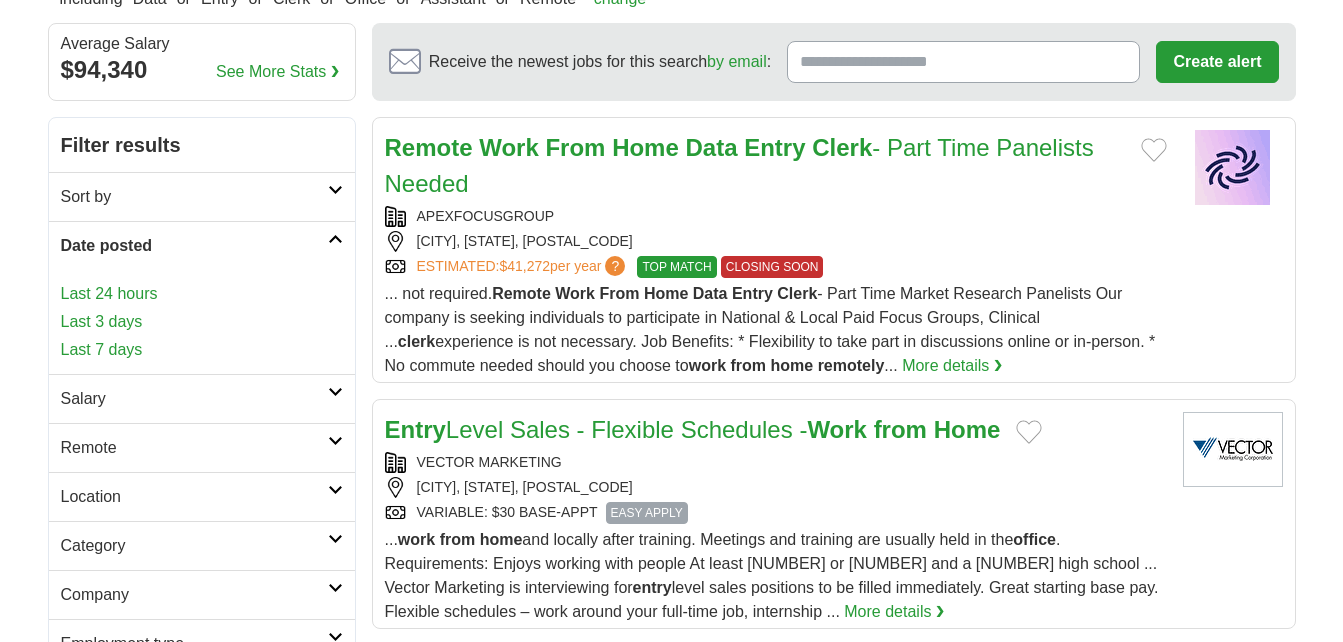 click on "Last 24 hours" at bounding box center (202, 294) 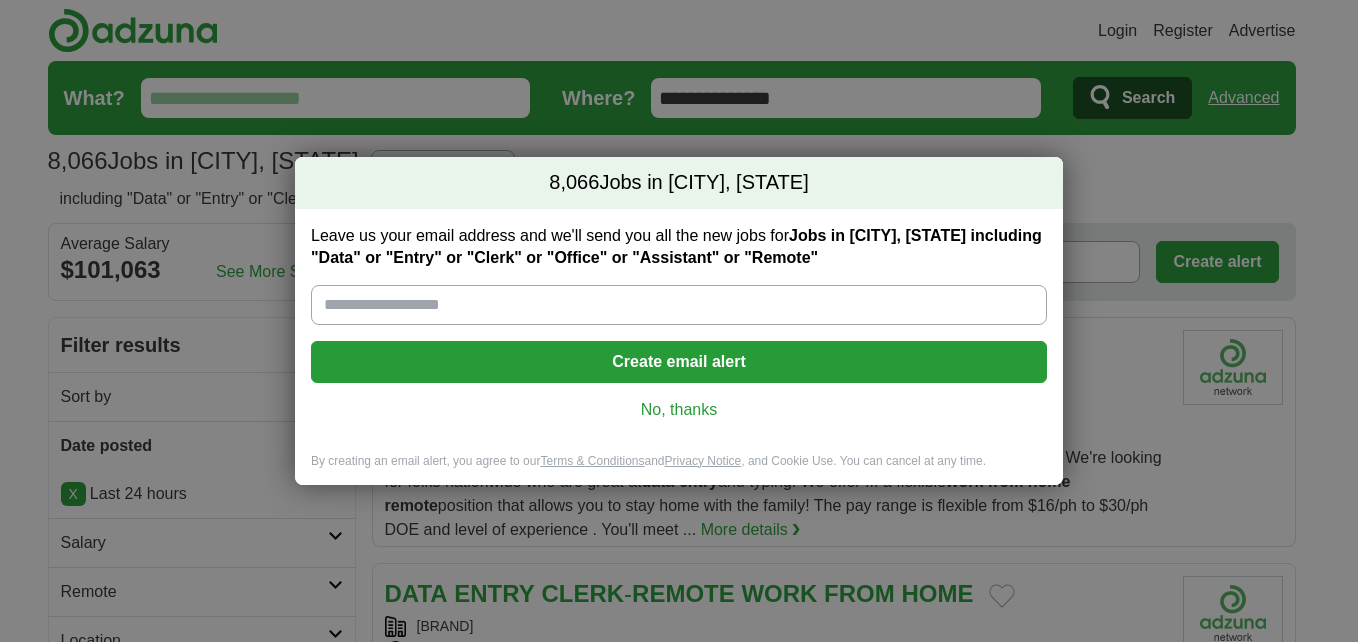 scroll, scrollTop: 0, scrollLeft: 0, axis: both 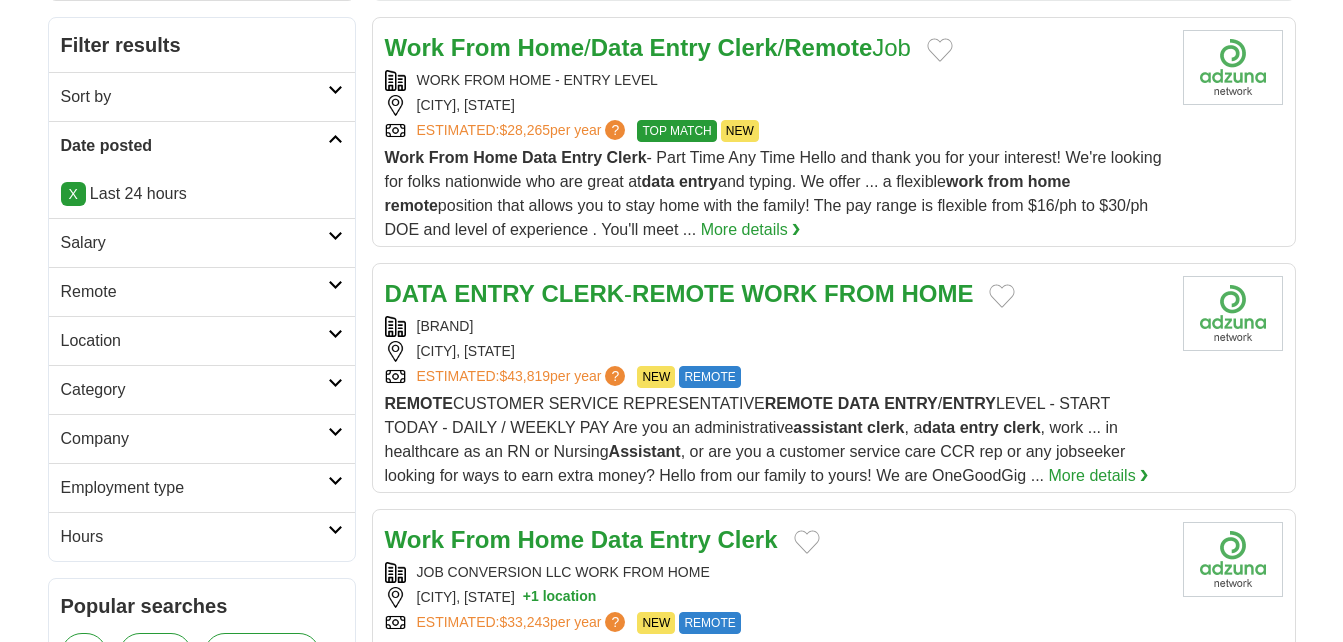 click at bounding box center (335, 236) 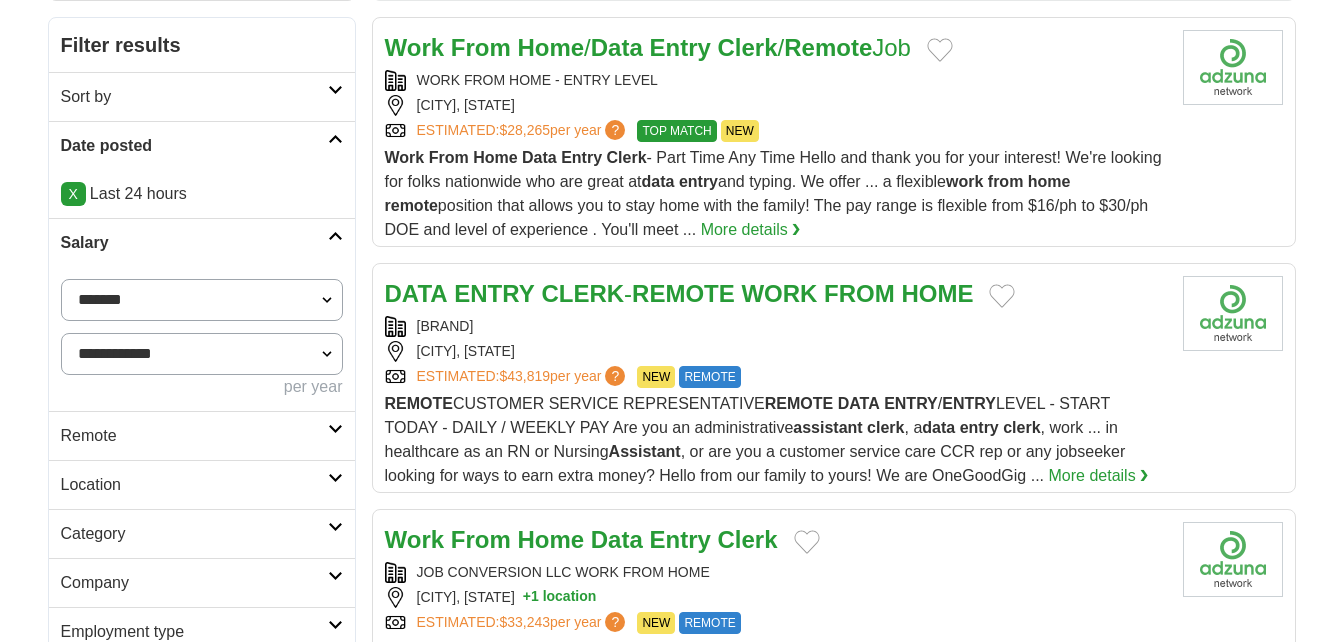 click on "**********" at bounding box center [202, 300] 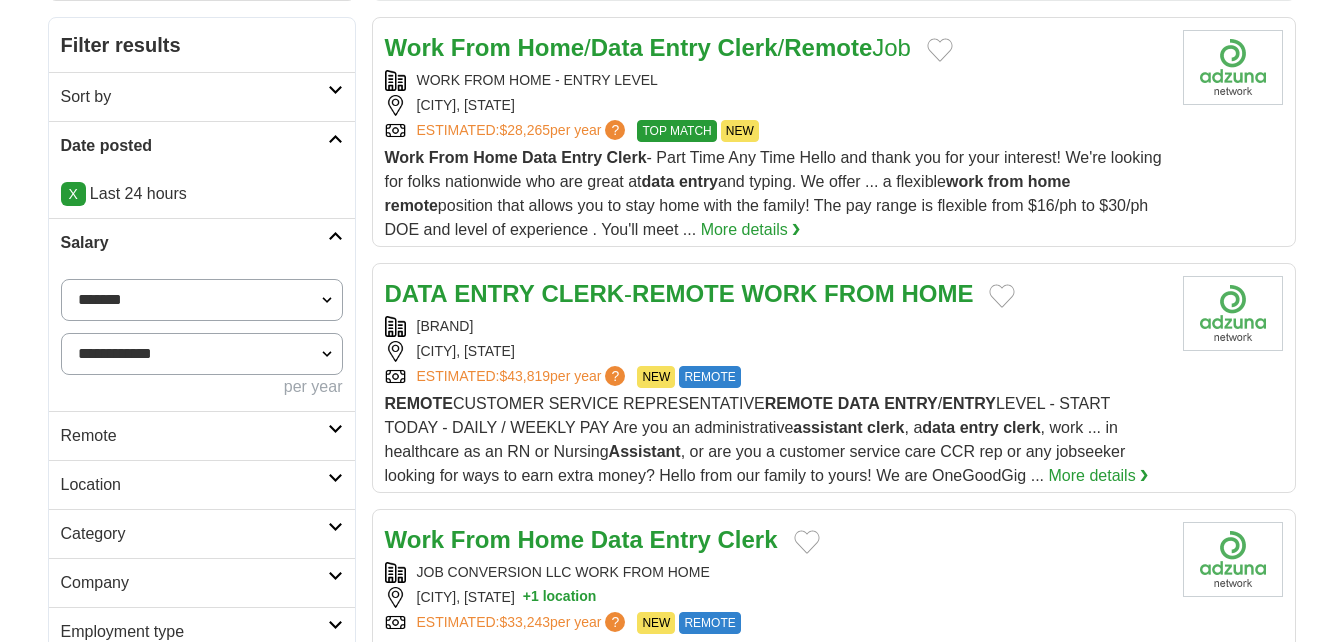 select on "*****" 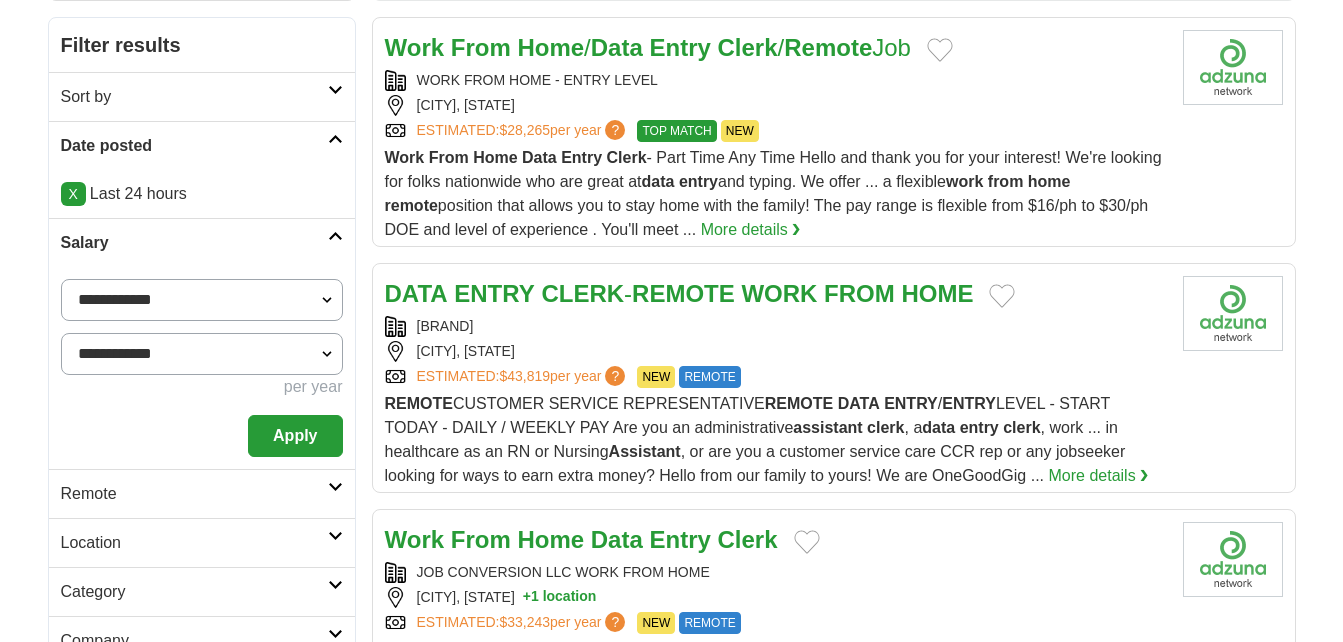 click on "Apply" at bounding box center (295, 436) 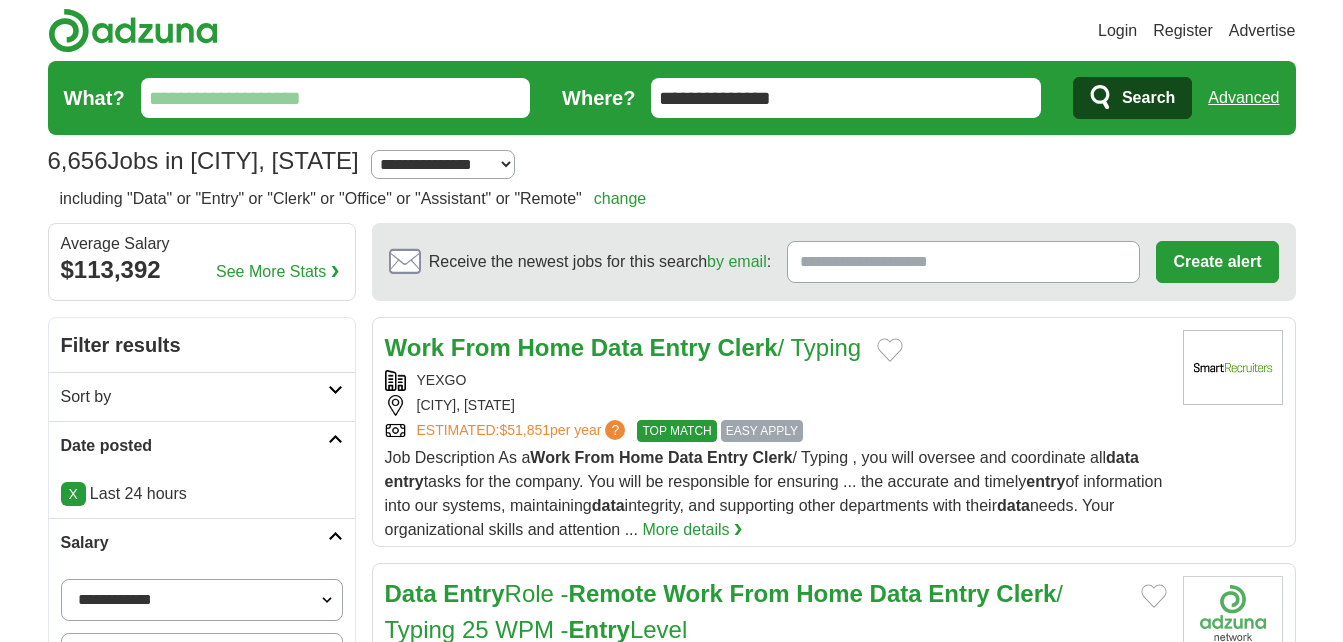 scroll, scrollTop: 0, scrollLeft: 0, axis: both 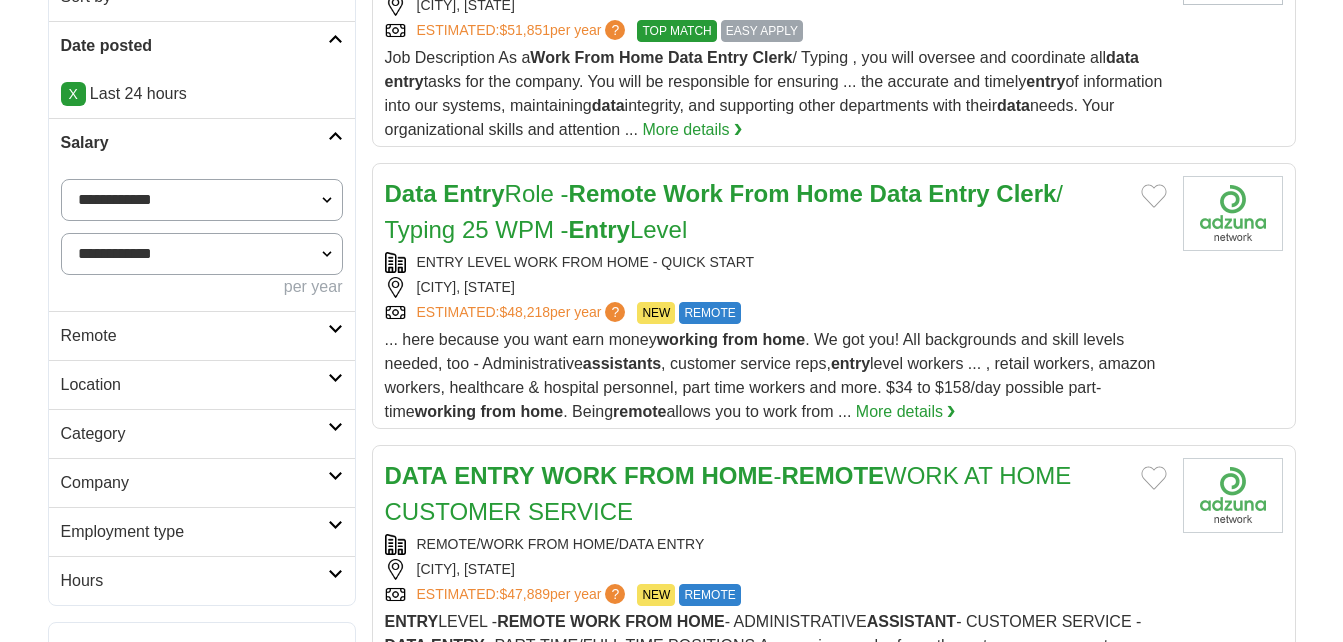 click at bounding box center (335, 329) 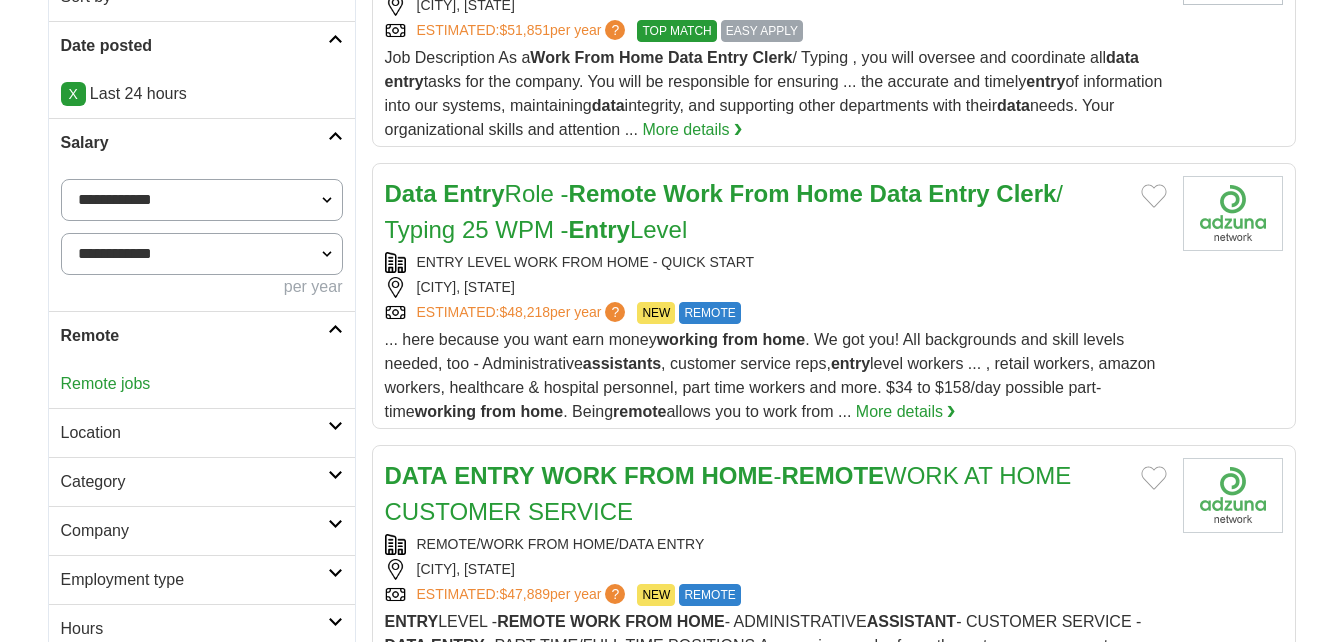 click on "Remote jobs" at bounding box center [106, 383] 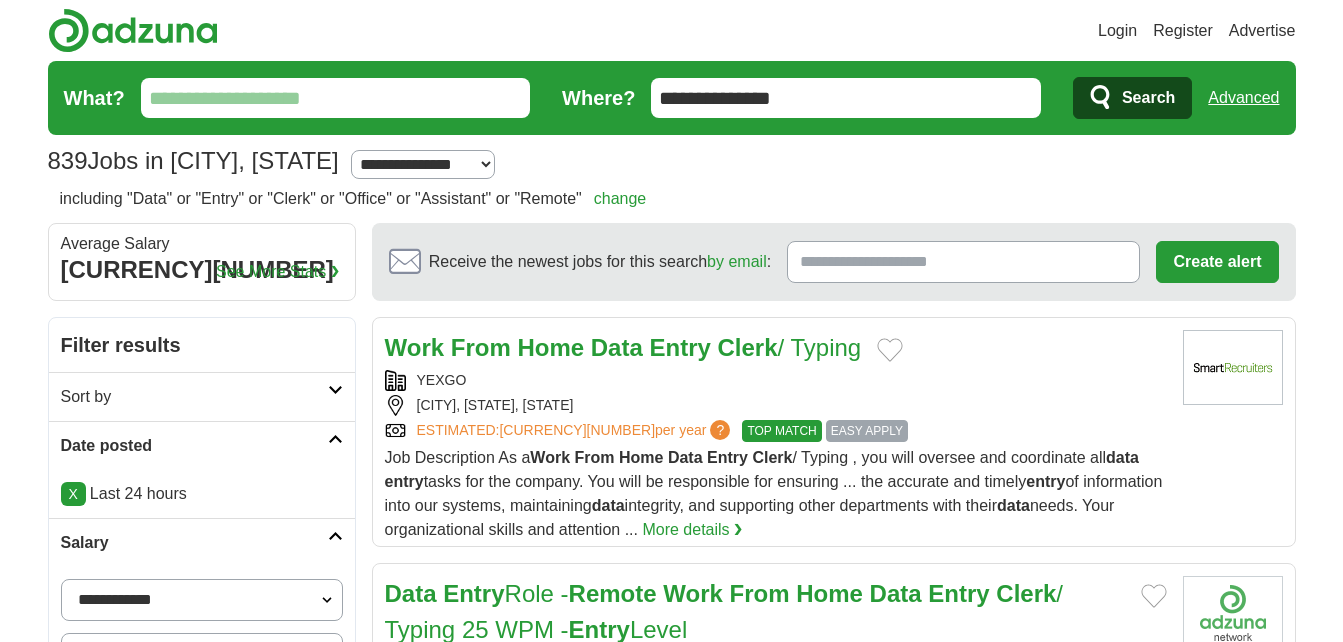 scroll, scrollTop: 0, scrollLeft: 0, axis: both 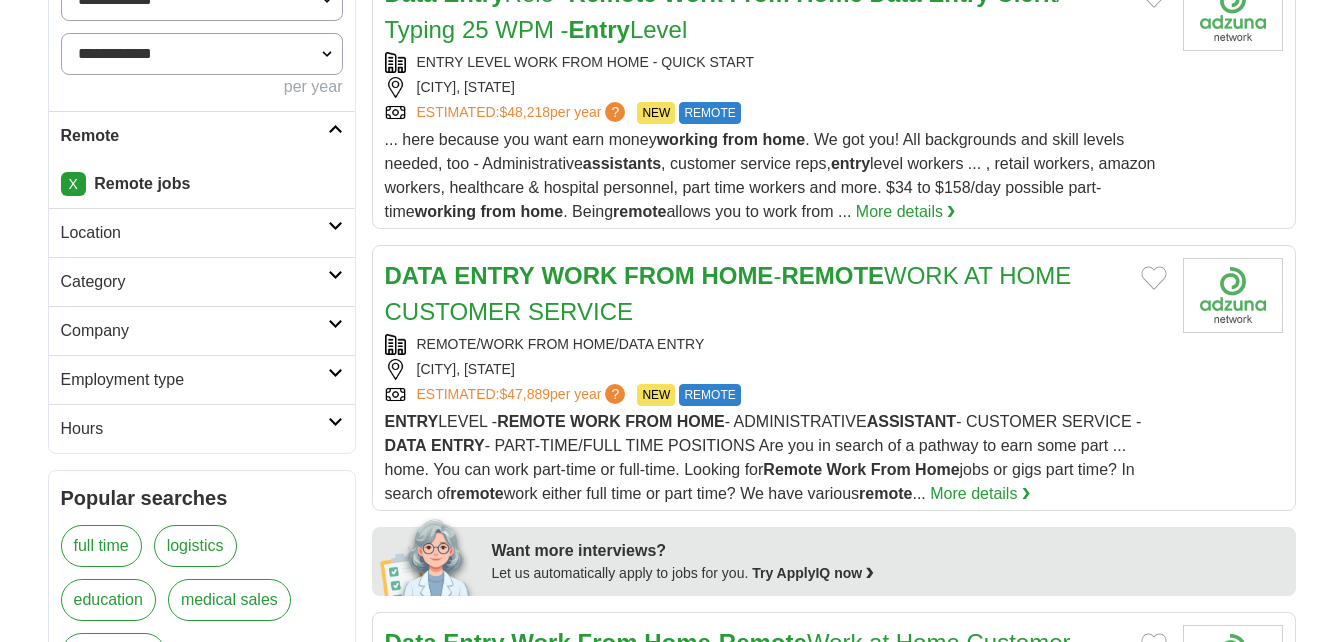 click on "Employment type" at bounding box center [202, 379] 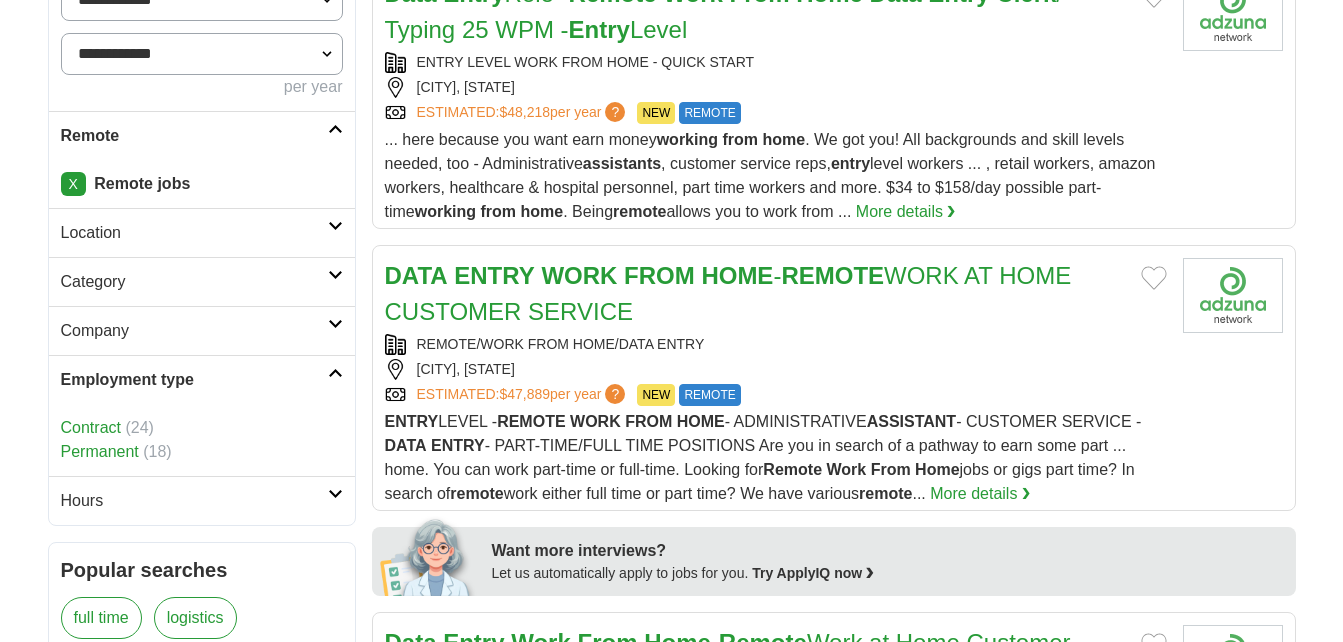 click on "Permanent" at bounding box center (100, 451) 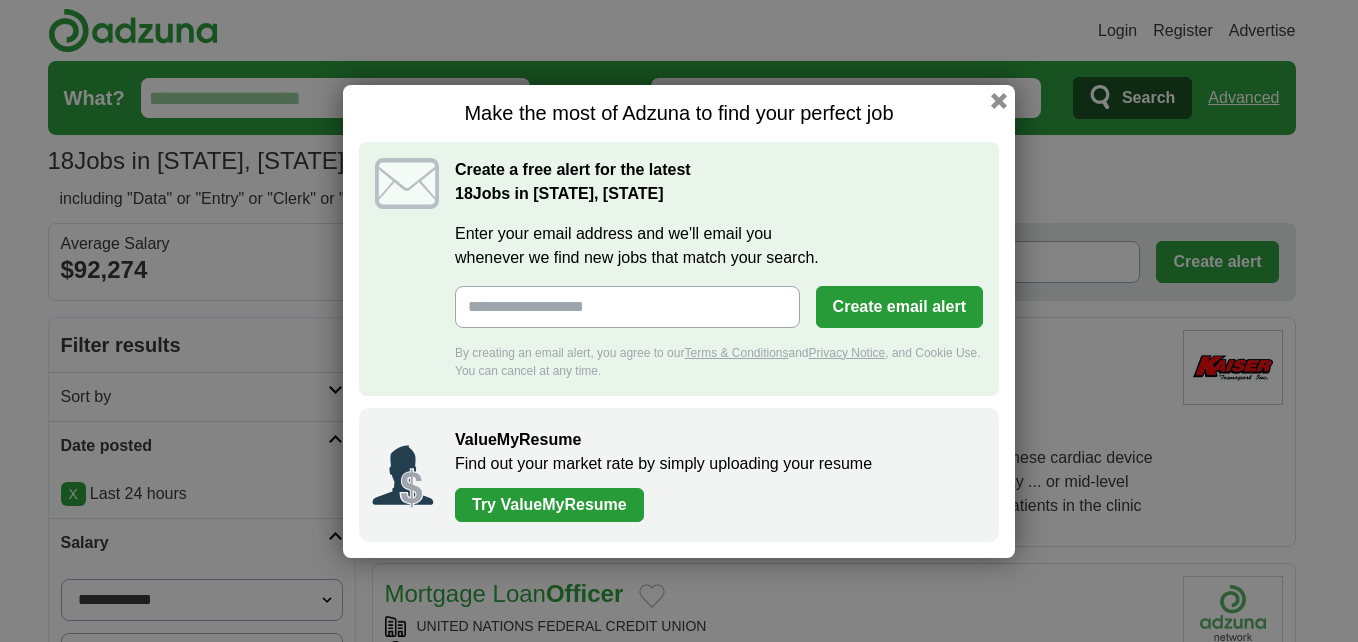 scroll, scrollTop: 0, scrollLeft: 0, axis: both 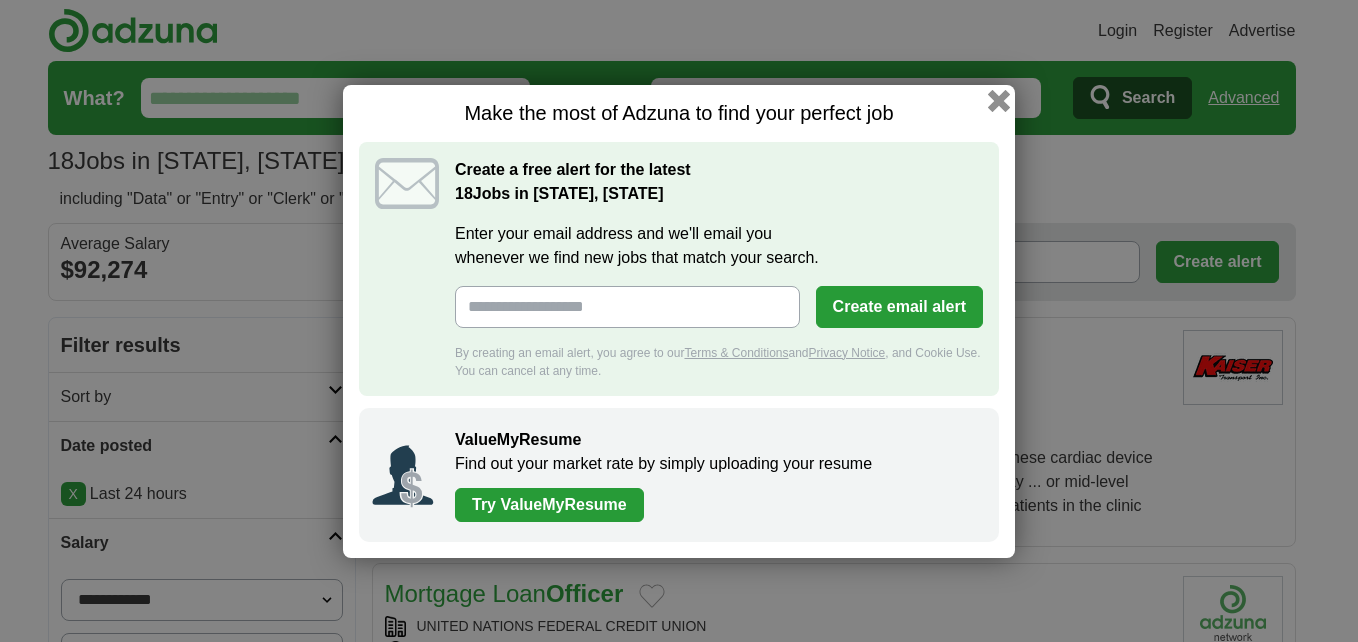 click at bounding box center (999, 100) 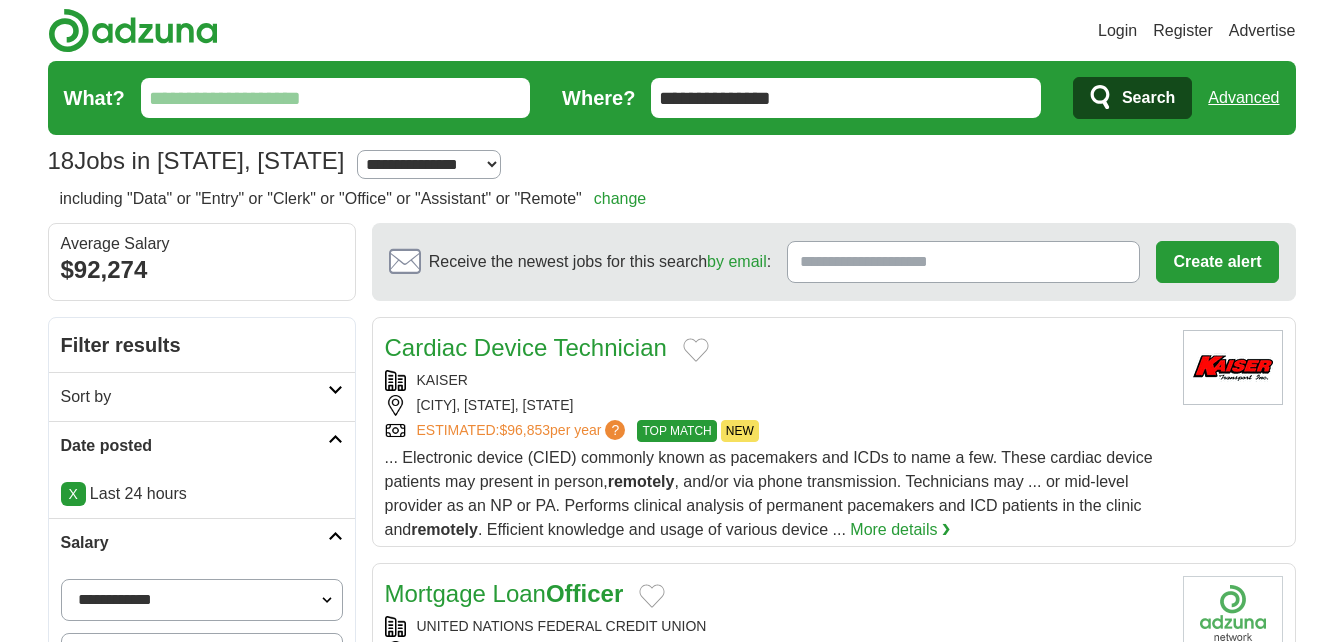 click on "What?" at bounding box center [336, 98] 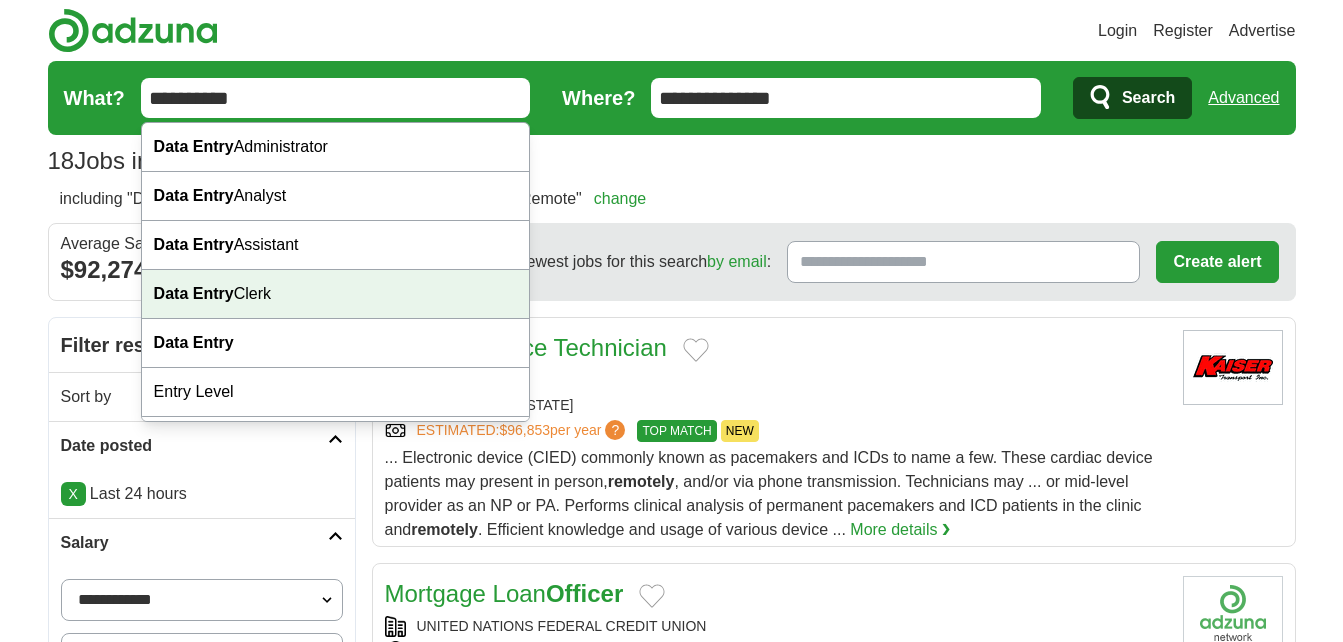click on "Data Entry  Clerk" at bounding box center [336, 294] 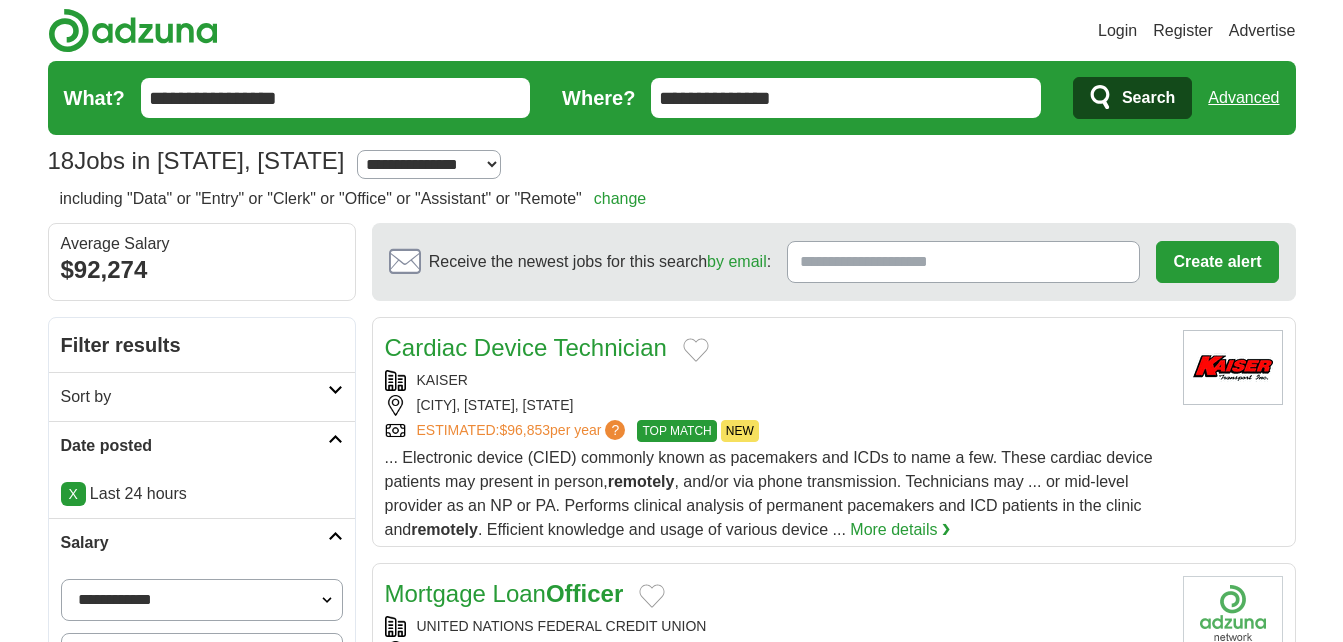 drag, startPoint x: 596, startPoint y: 126, endPoint x: 529, endPoint y: 132, distance: 67.26812 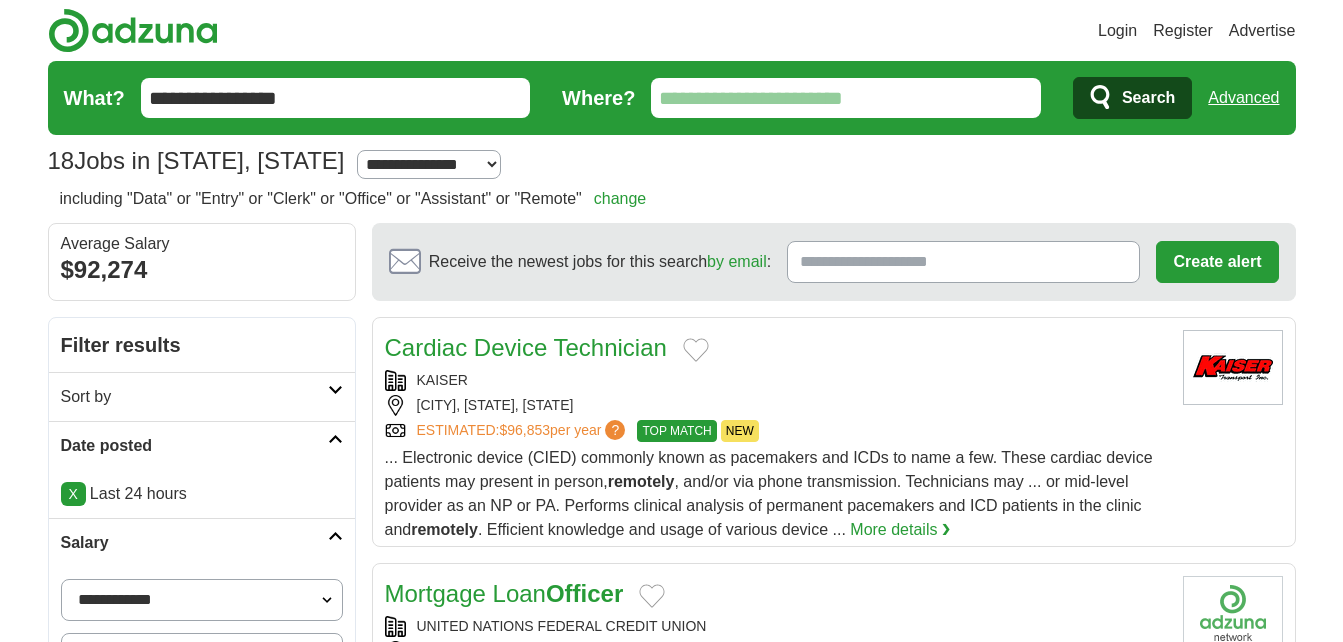 type 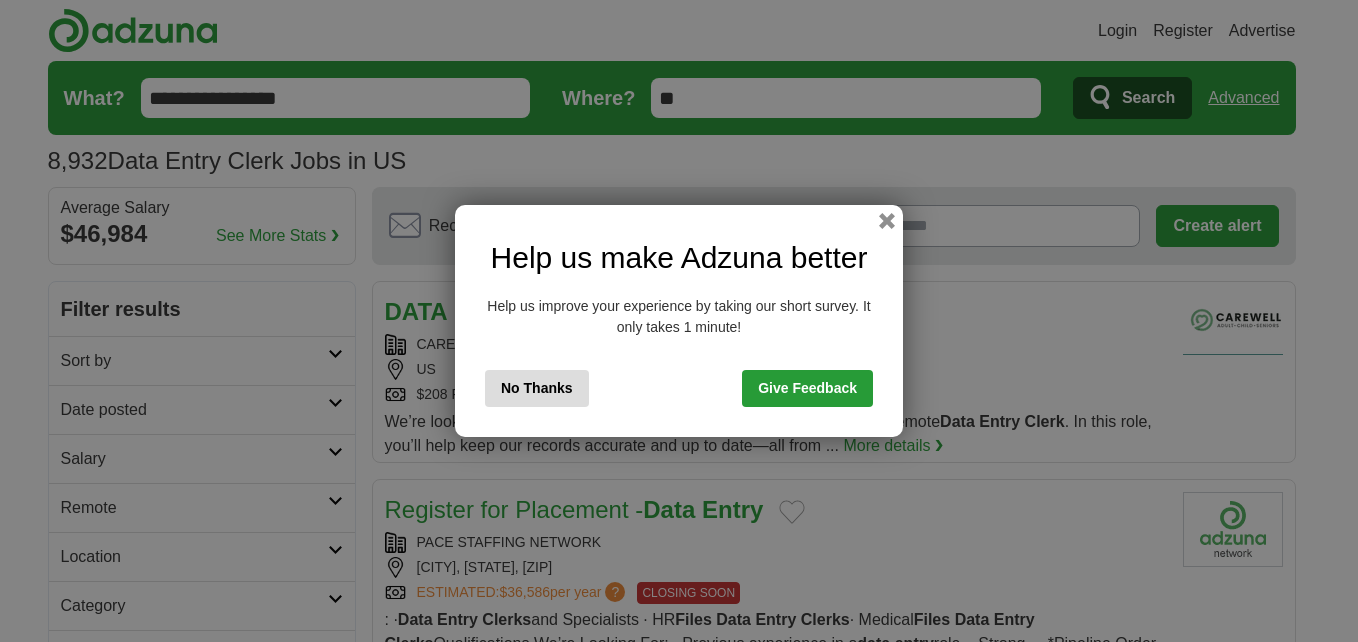 scroll, scrollTop: 0, scrollLeft: 0, axis: both 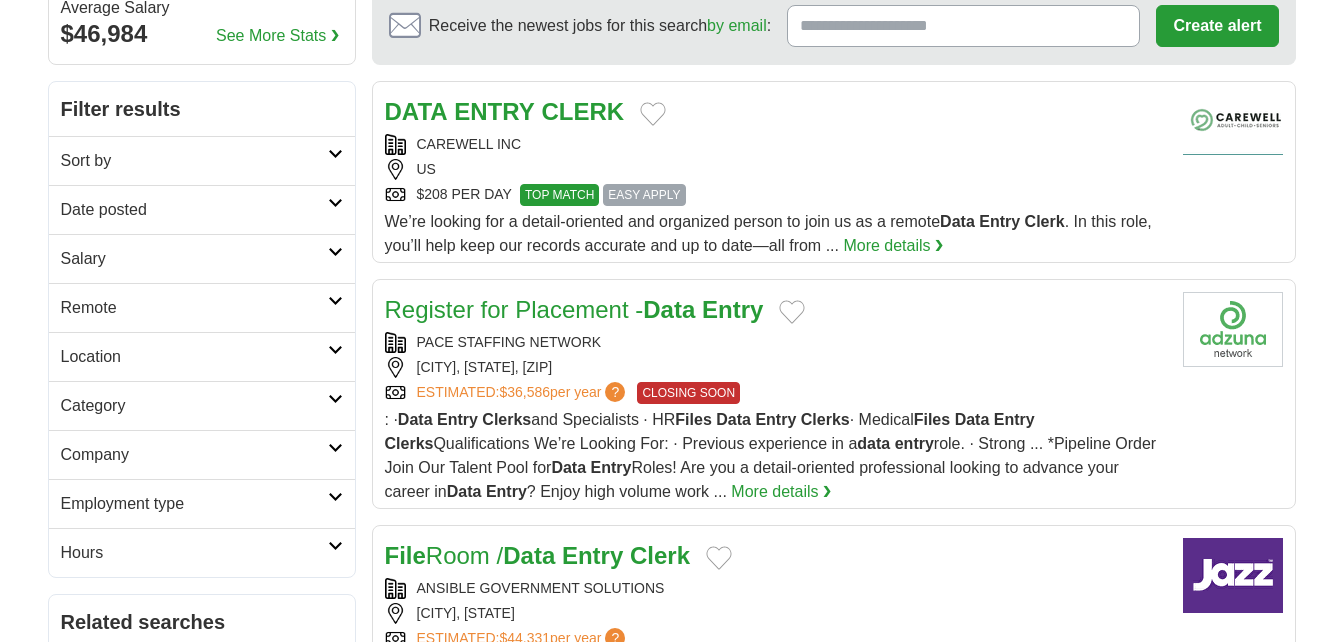 click on "Date posted" at bounding box center (194, 210) 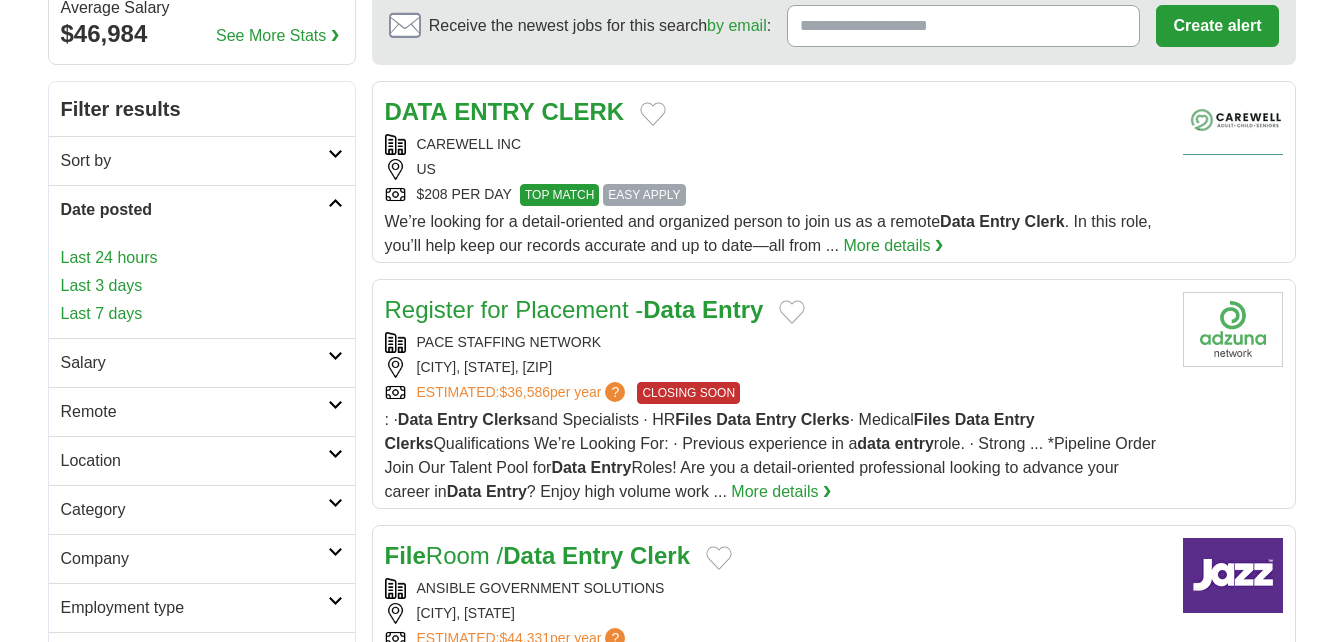 click on "Last 24 hours" at bounding box center (202, 258) 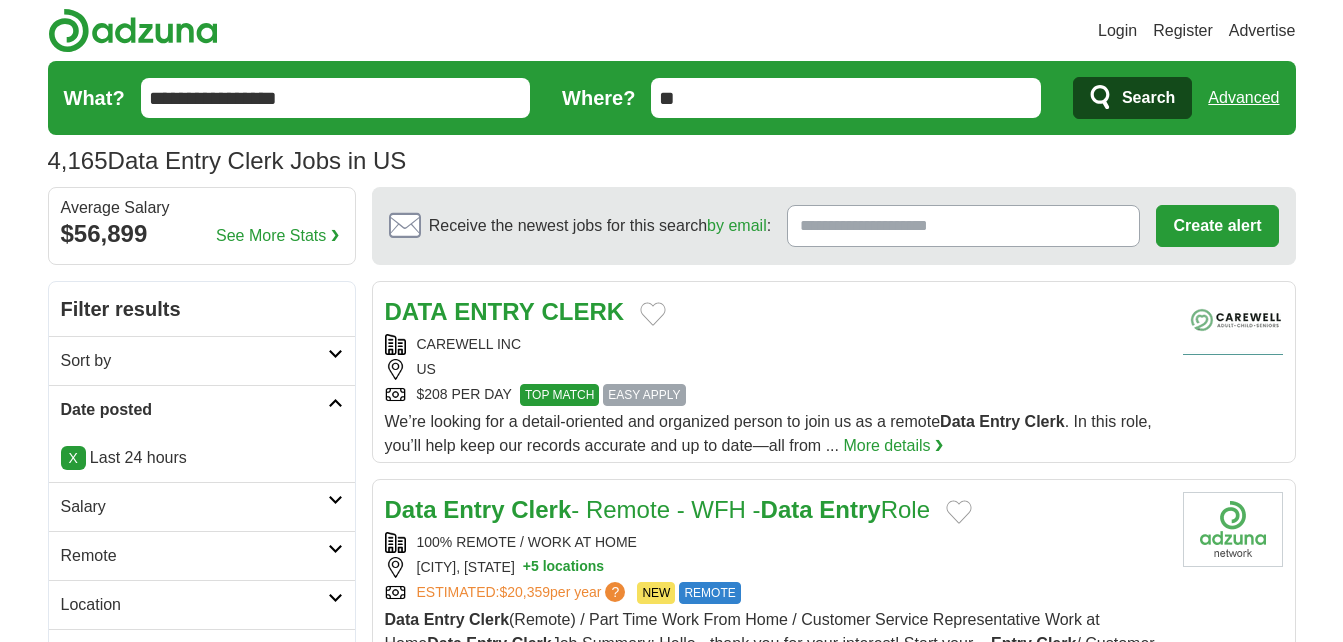 scroll, scrollTop: 0, scrollLeft: 0, axis: both 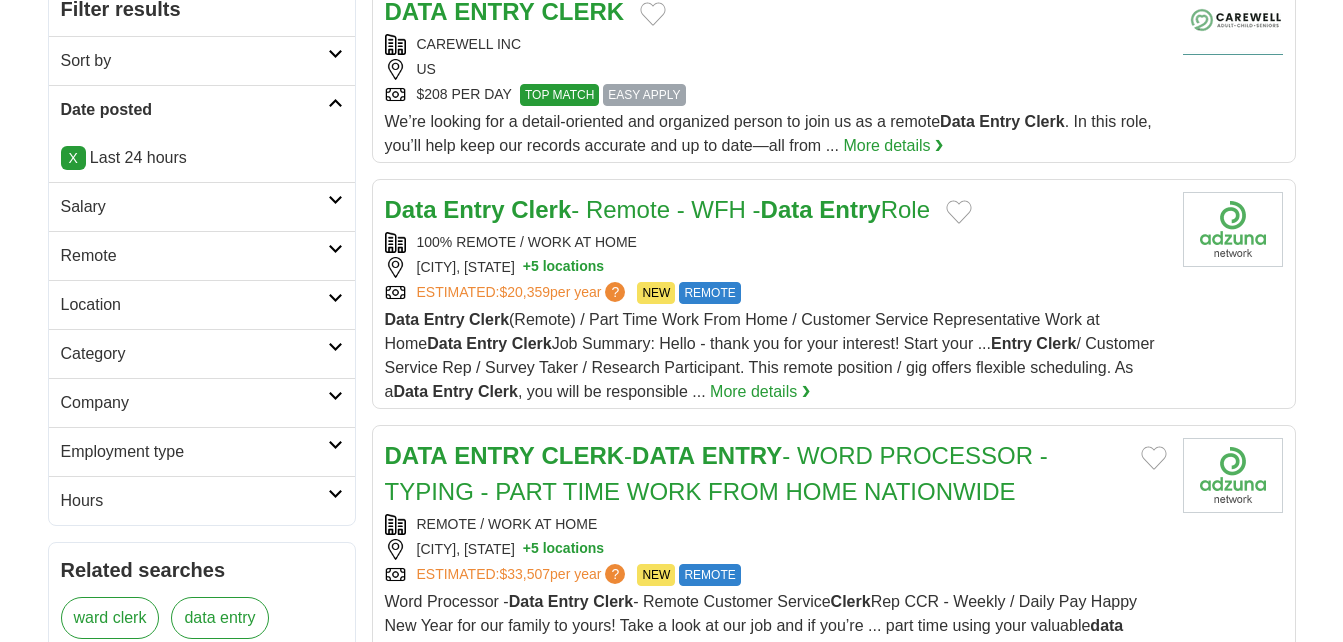 click at bounding box center (335, 200) 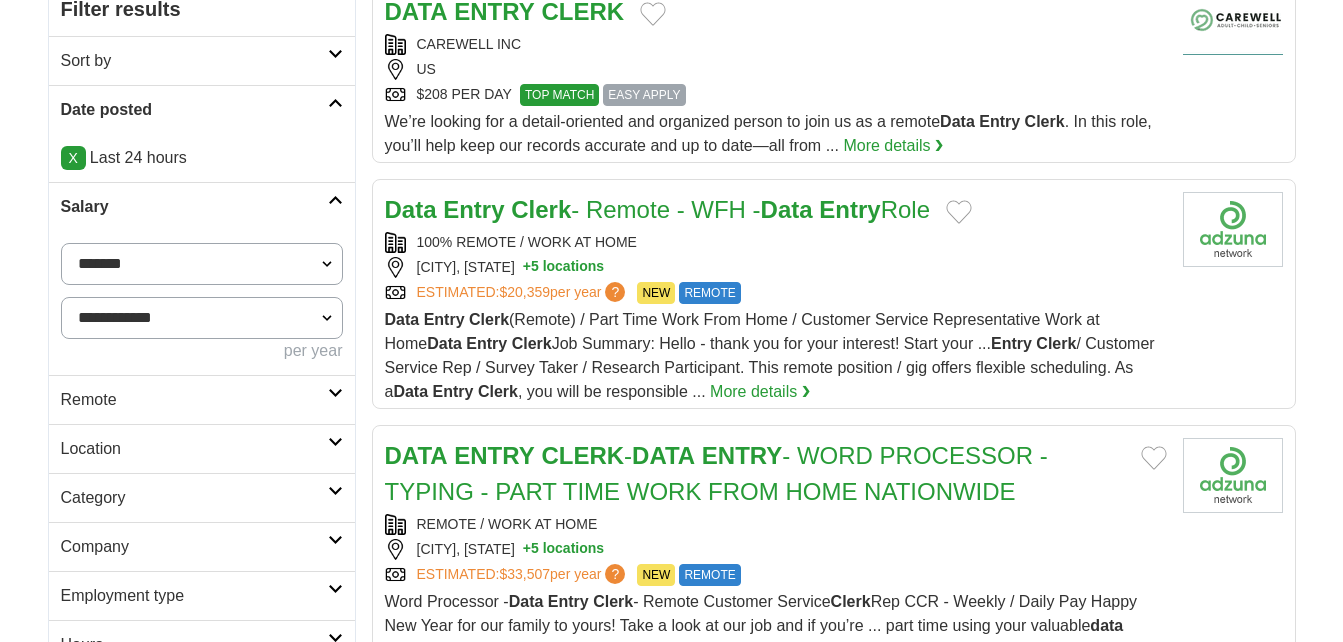 click on "**********" at bounding box center (202, 264) 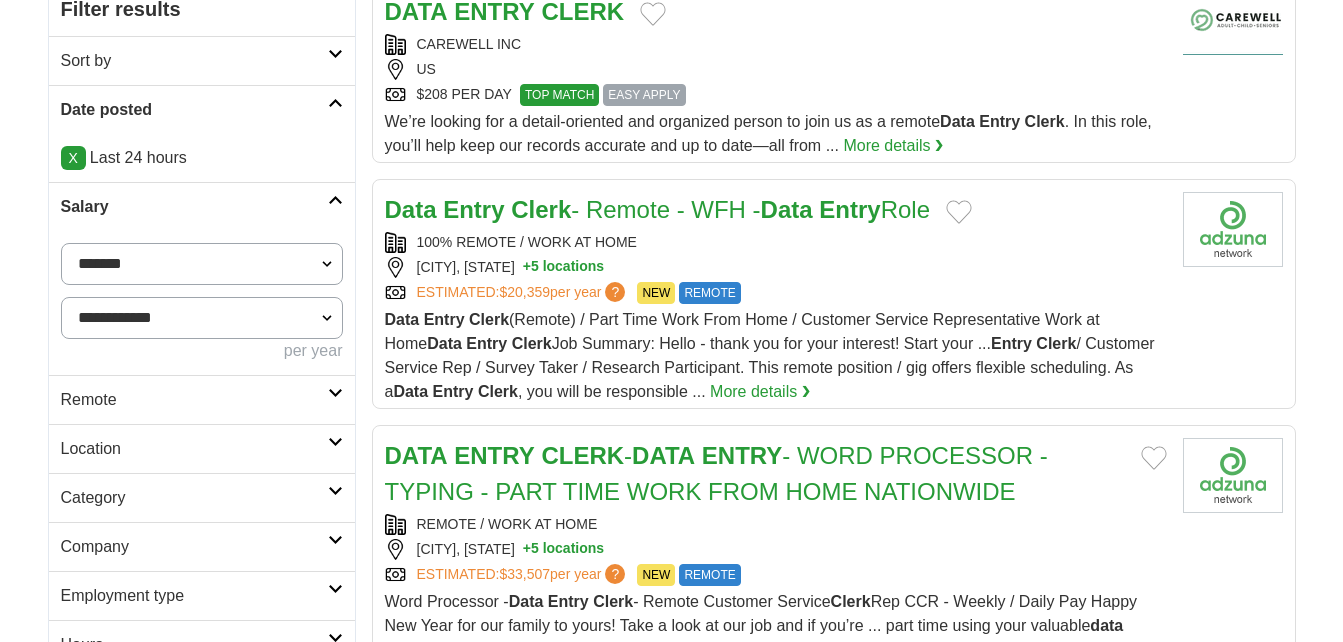 select on "*****" 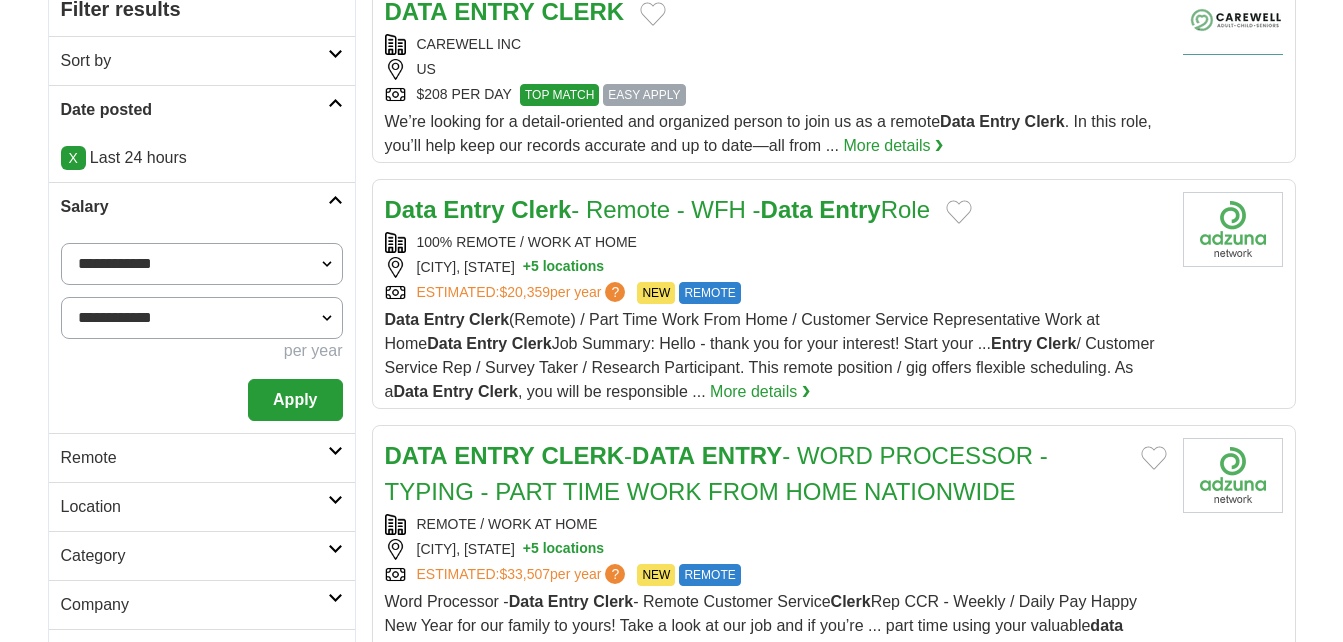 click on "Apply" at bounding box center [295, 400] 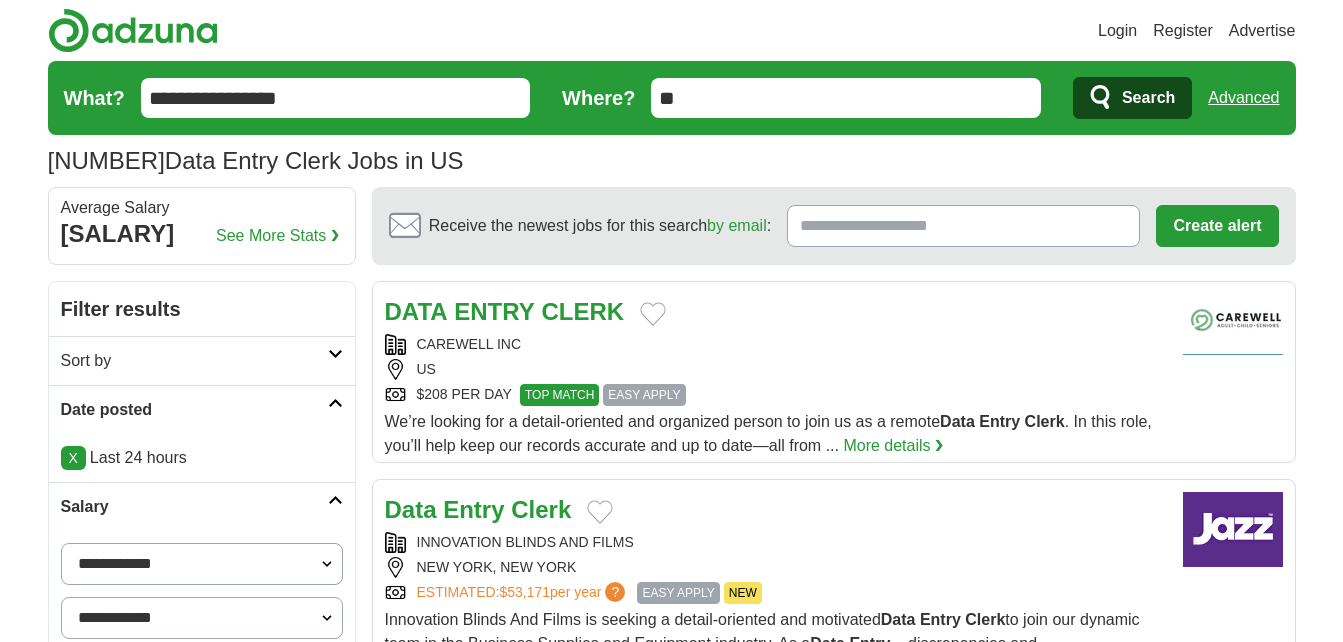 scroll, scrollTop: 0, scrollLeft: 0, axis: both 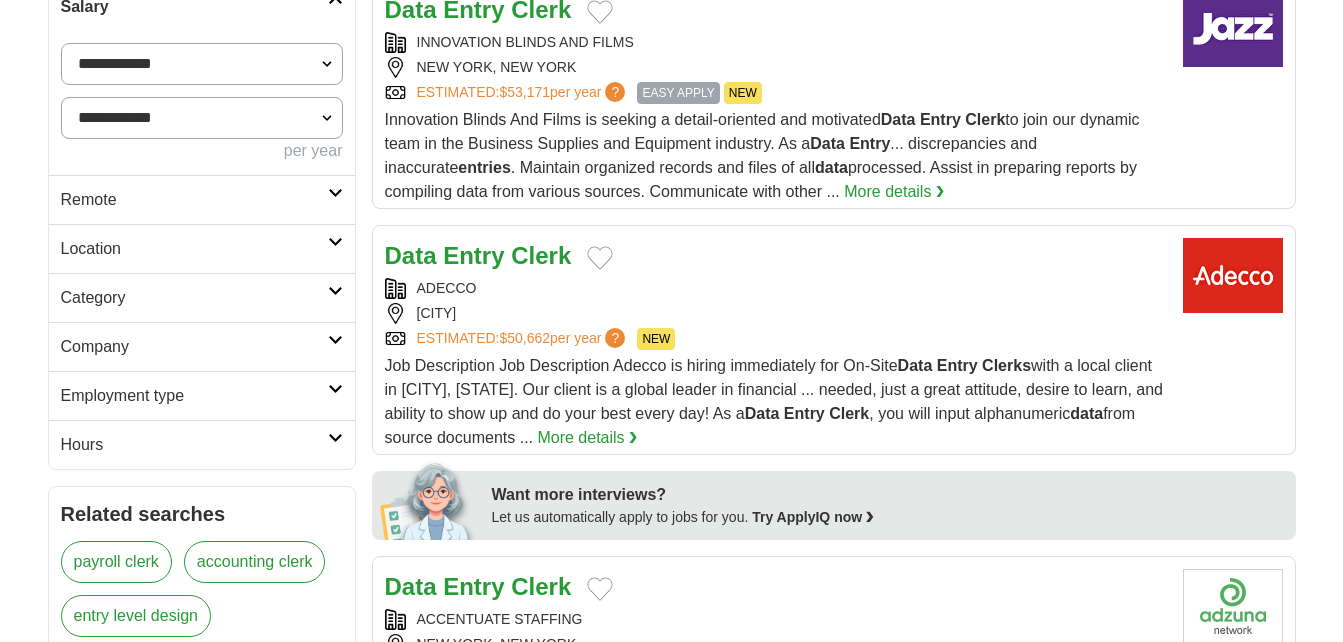 click on "Remote" at bounding box center [194, 200] 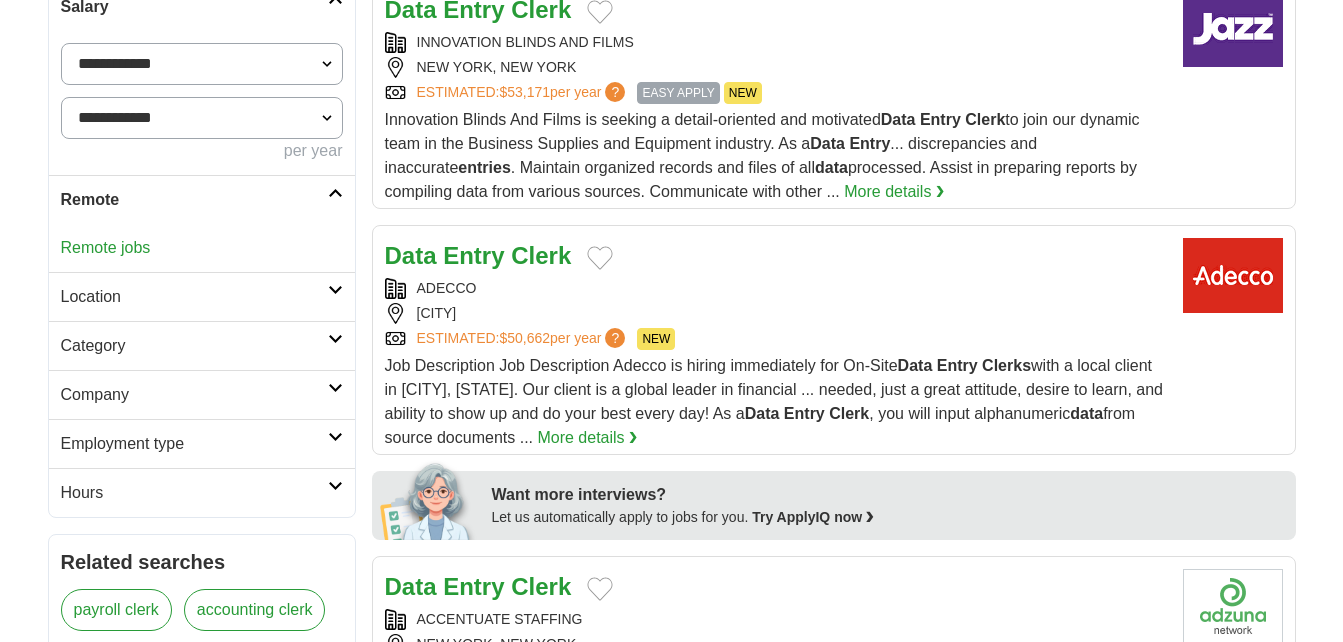 click on "Remote jobs" at bounding box center [106, 247] 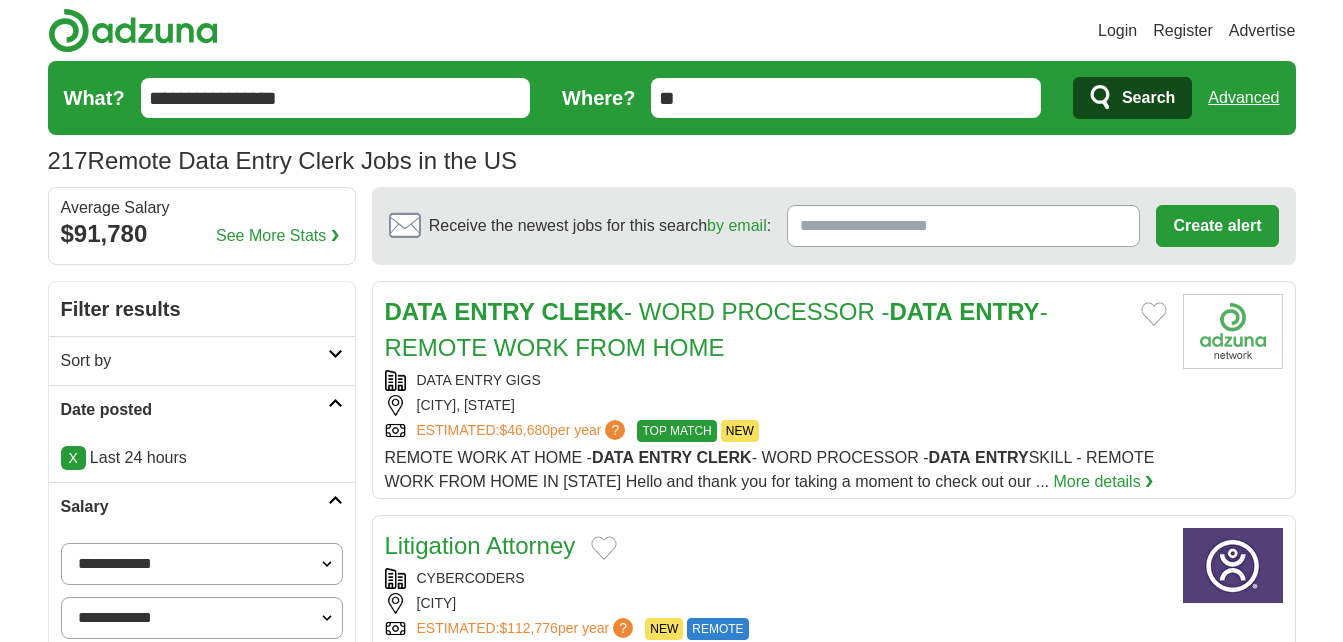 scroll, scrollTop: 0, scrollLeft: 0, axis: both 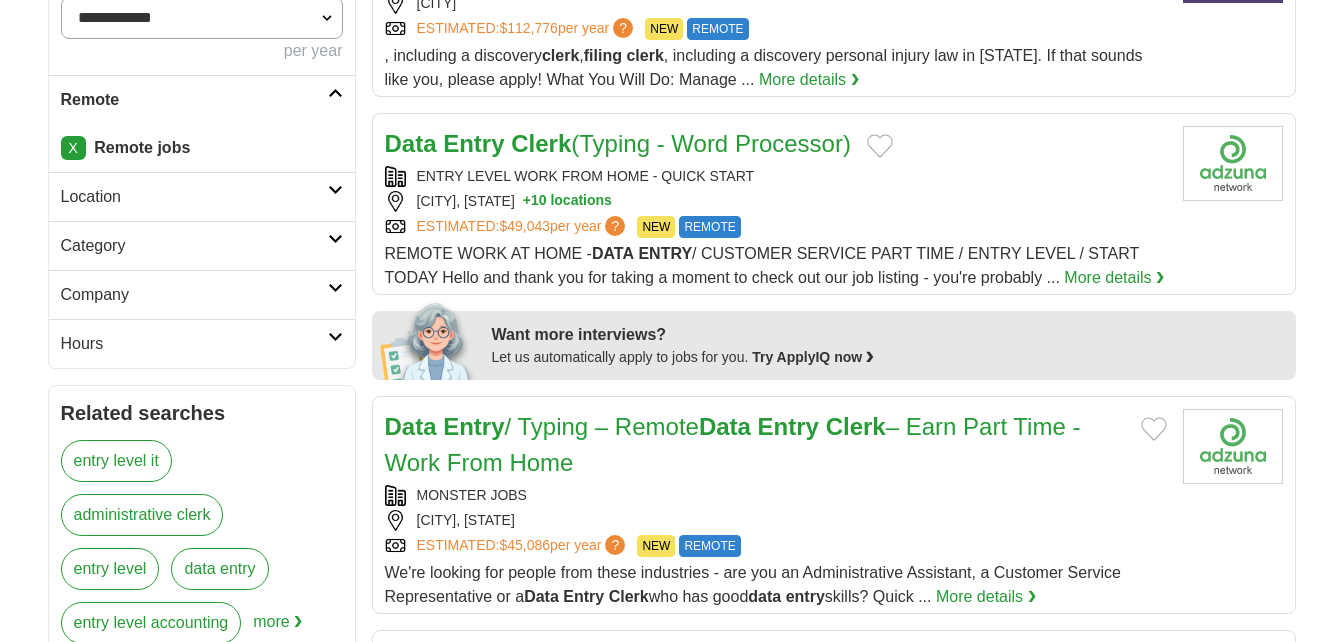 click at bounding box center (335, 239) 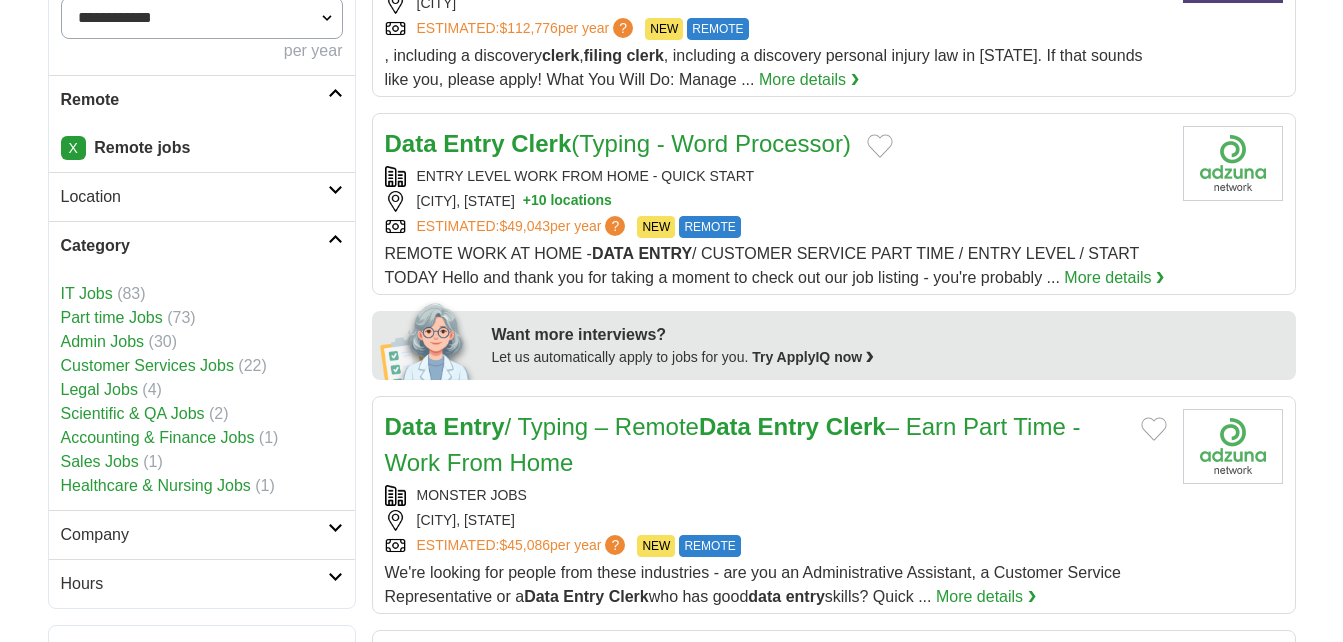 click at bounding box center (335, 239) 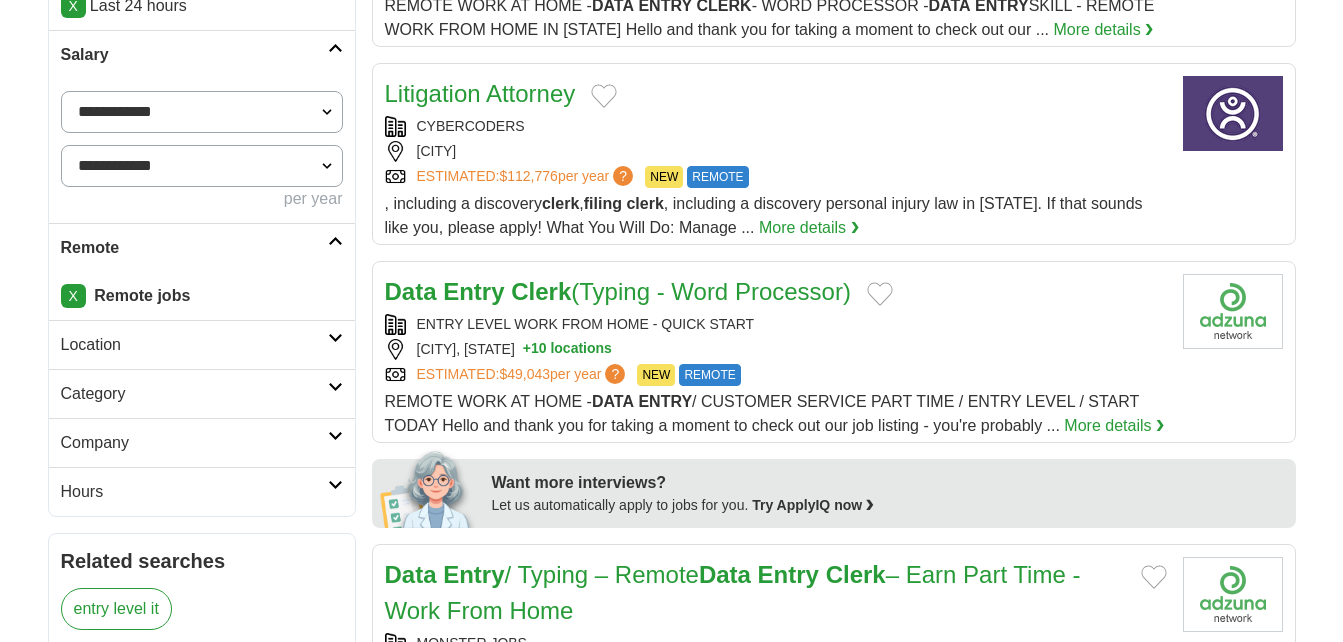 scroll, scrollTop: 500, scrollLeft: 0, axis: vertical 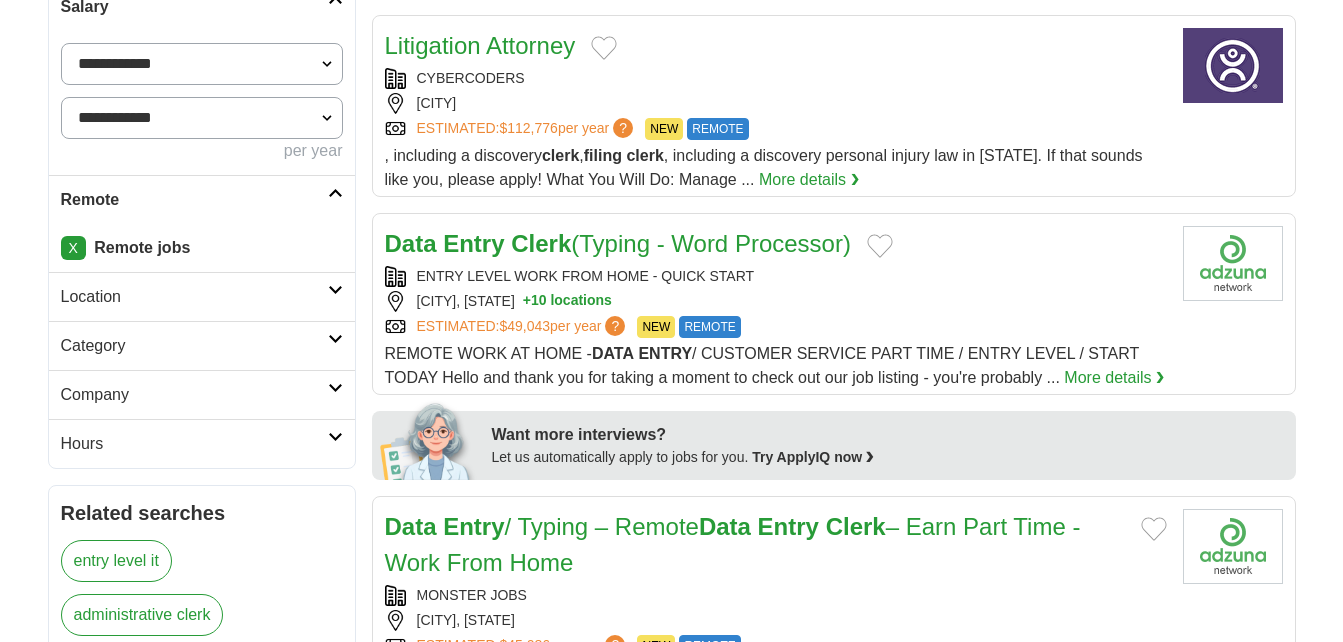 click at bounding box center [335, 437] 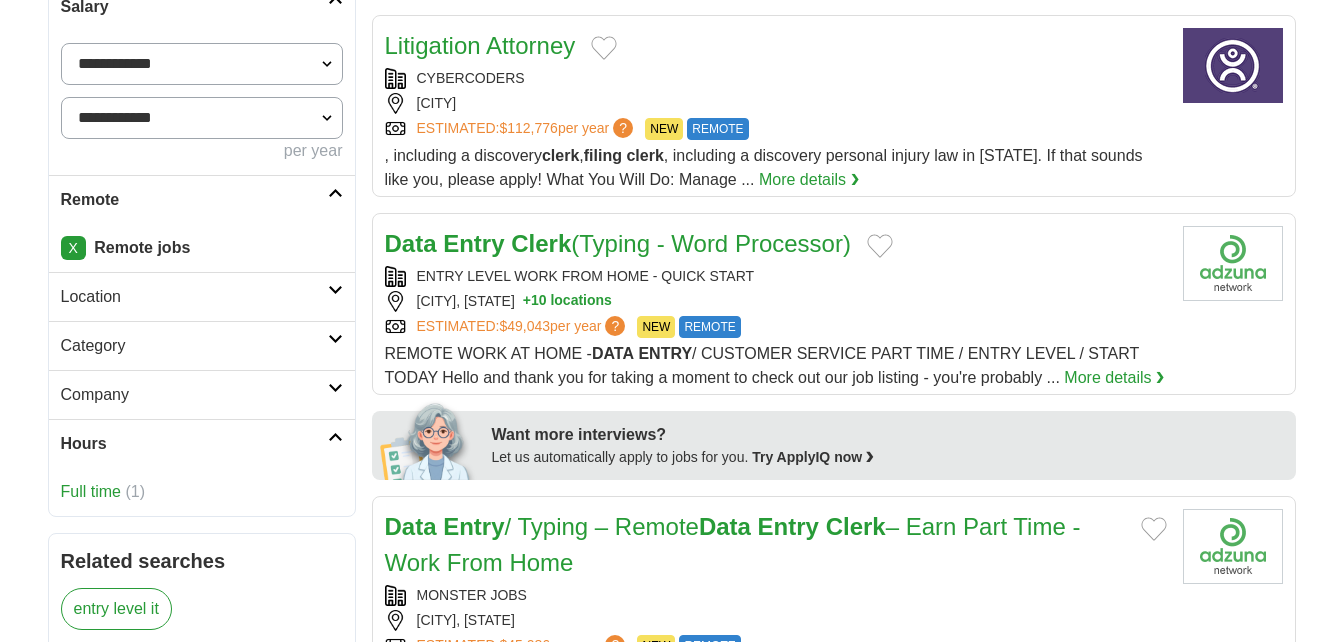 click at bounding box center (335, 437) 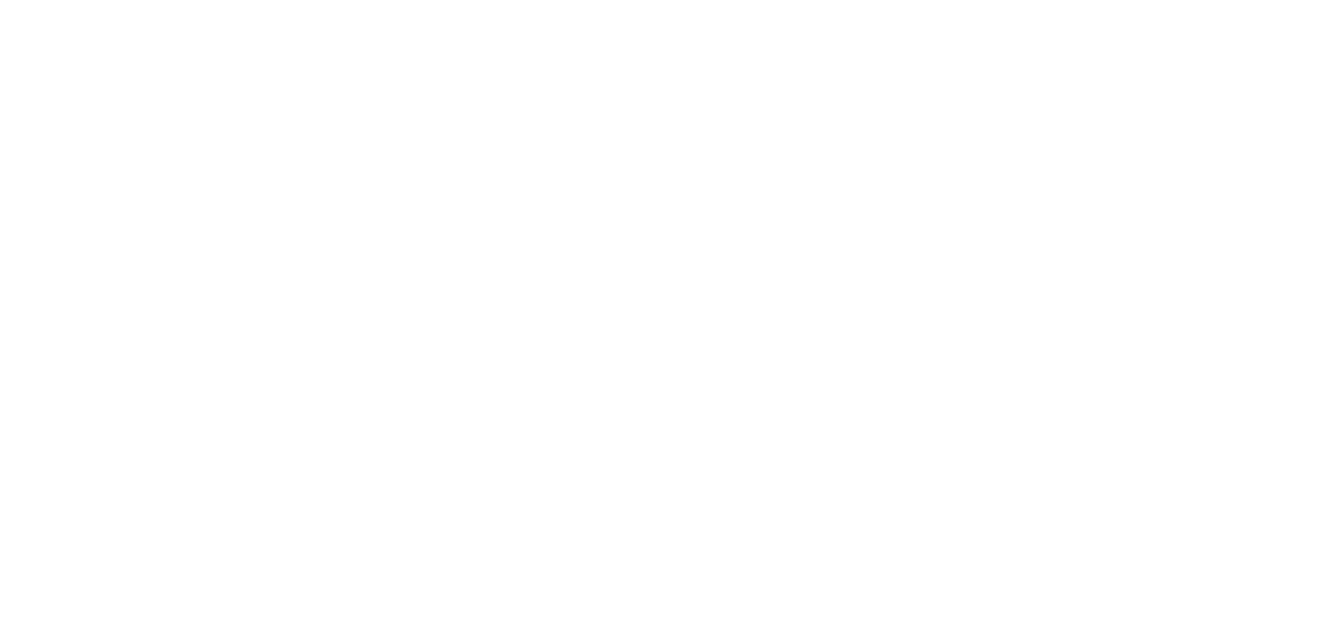 scroll, scrollTop: 0, scrollLeft: 0, axis: both 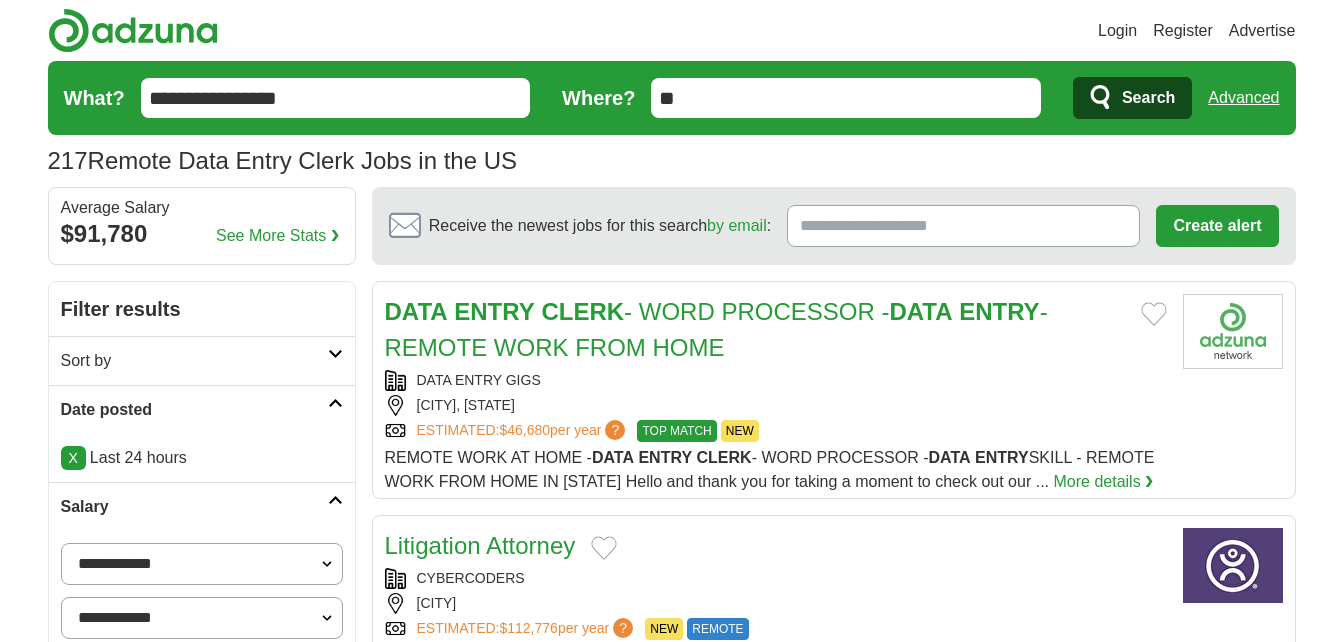 click on "**********" at bounding box center (336, 98) 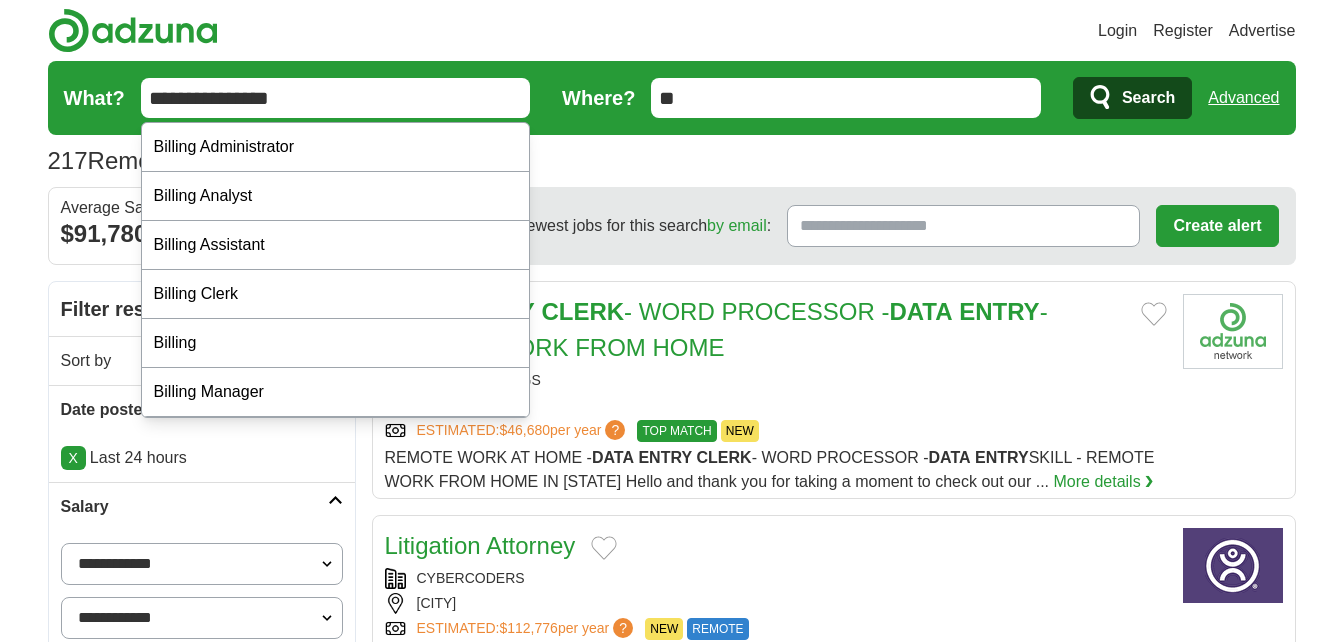 type on "**********" 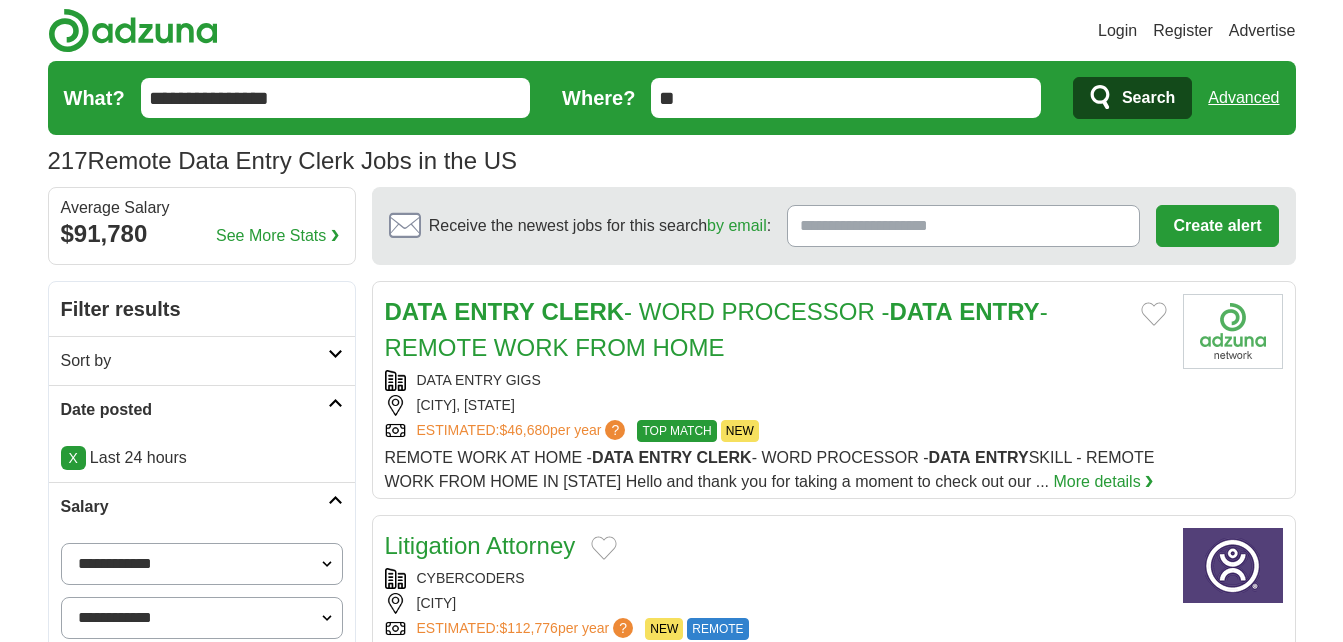click on "Search" at bounding box center [1148, 98] 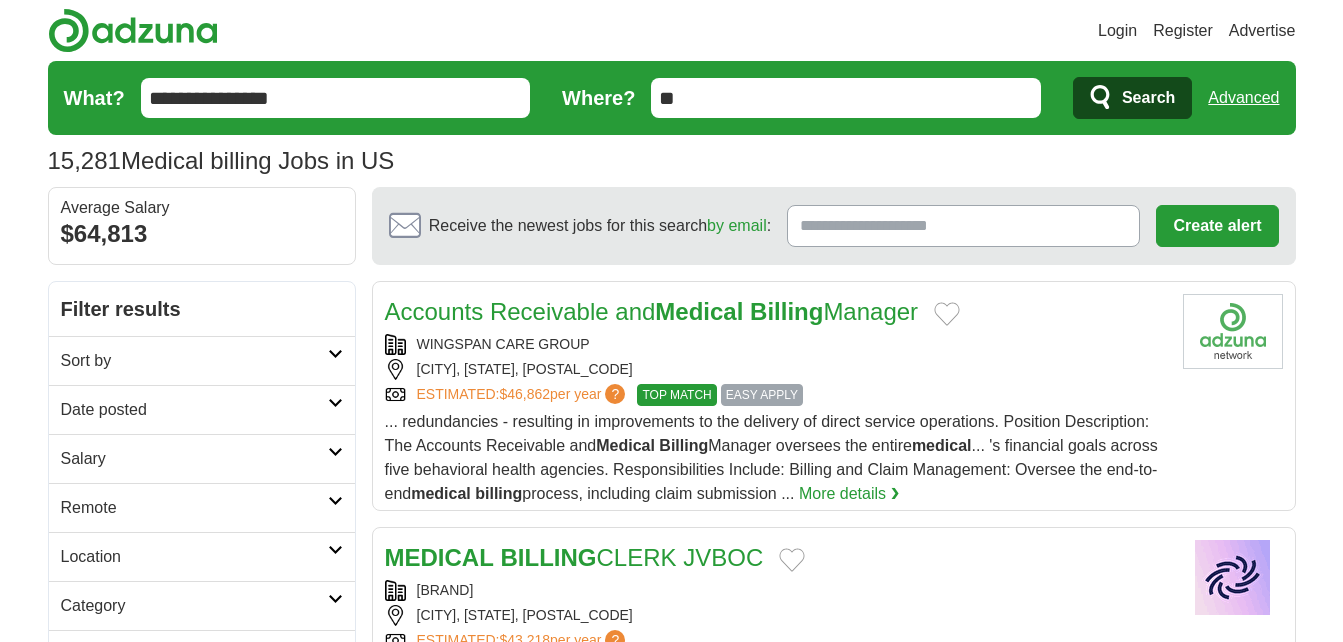scroll, scrollTop: 0, scrollLeft: 0, axis: both 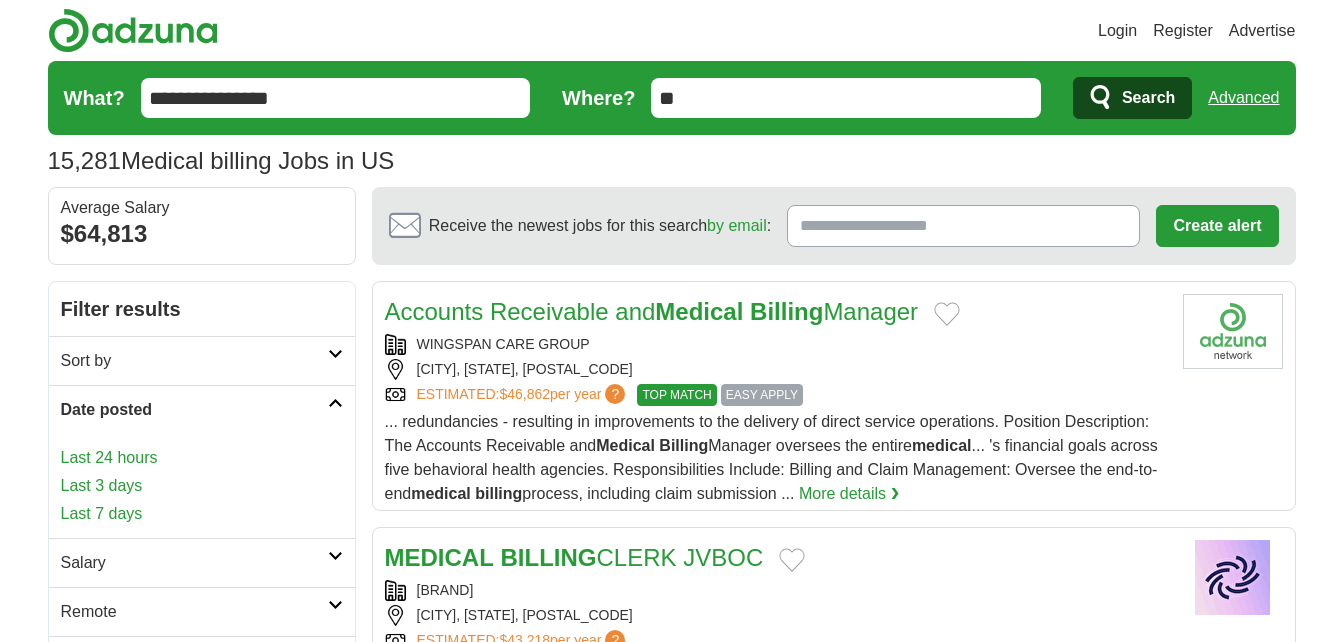 click on "Last 24 hours" at bounding box center (202, 458) 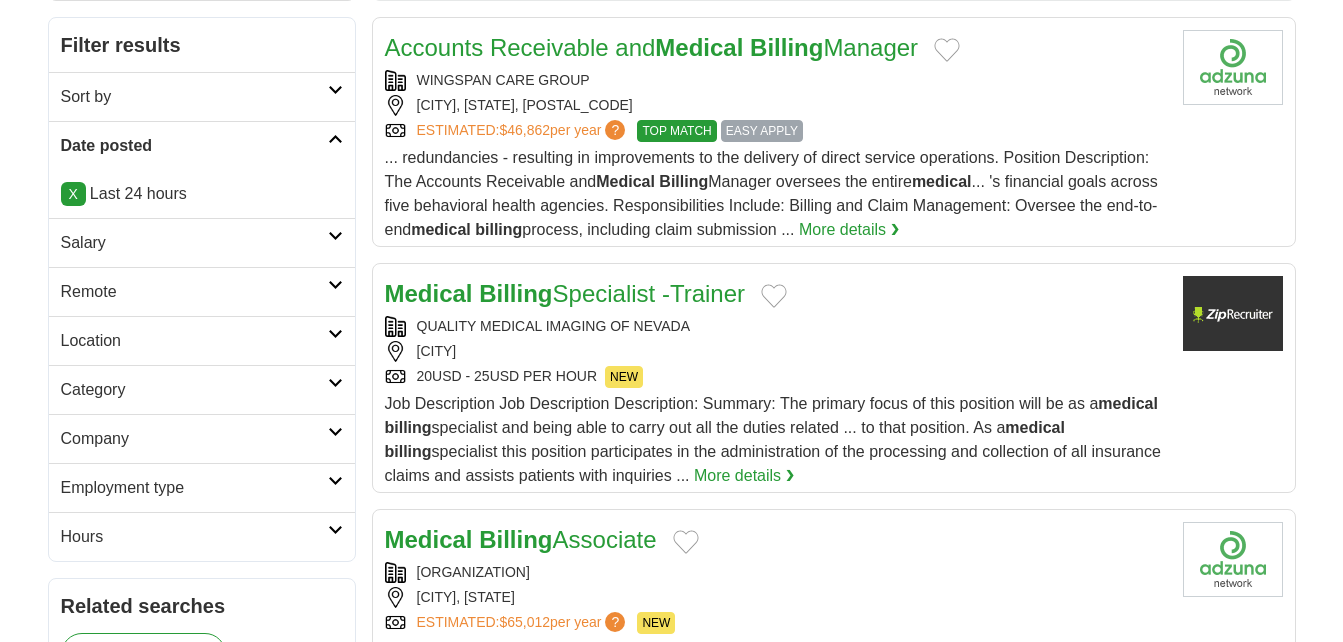 scroll, scrollTop: 0, scrollLeft: 0, axis: both 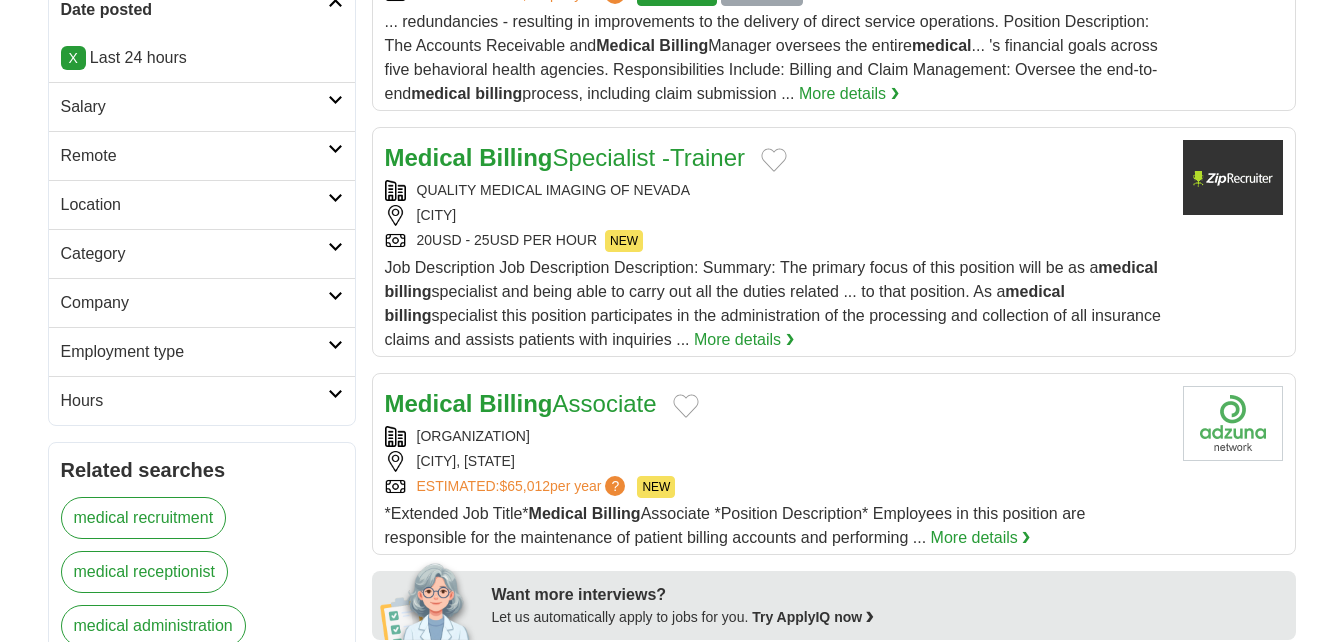click at bounding box center [335, 100] 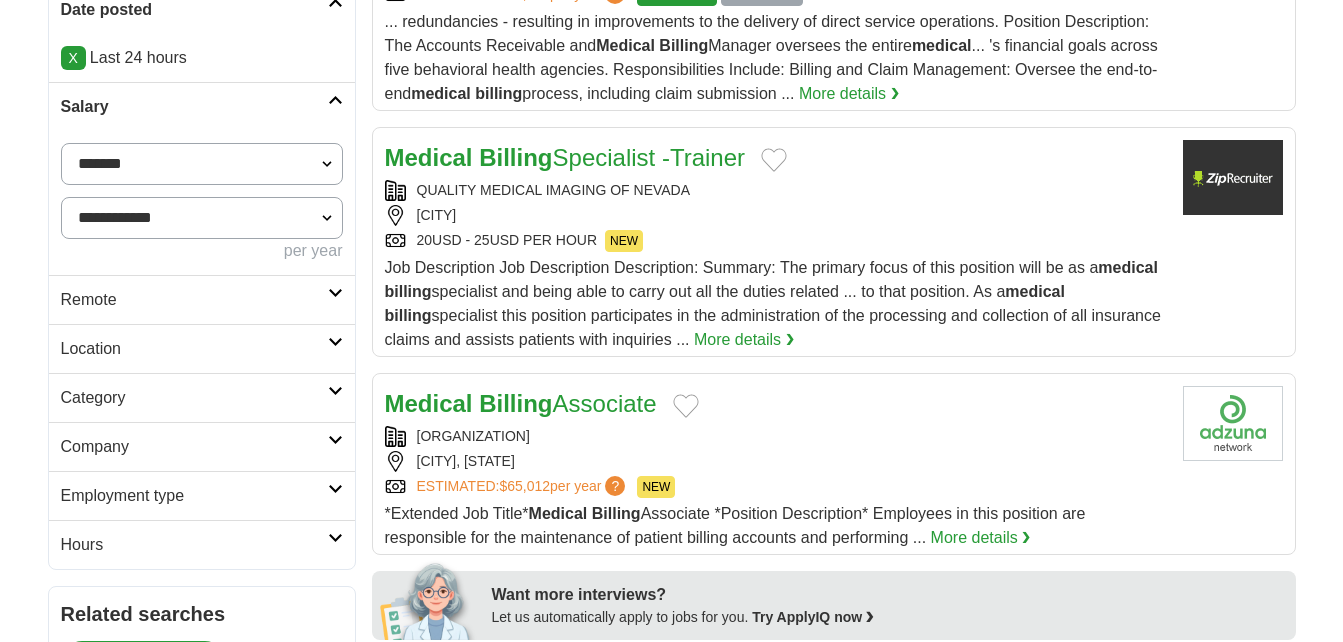 click on "**********" at bounding box center [202, 164] 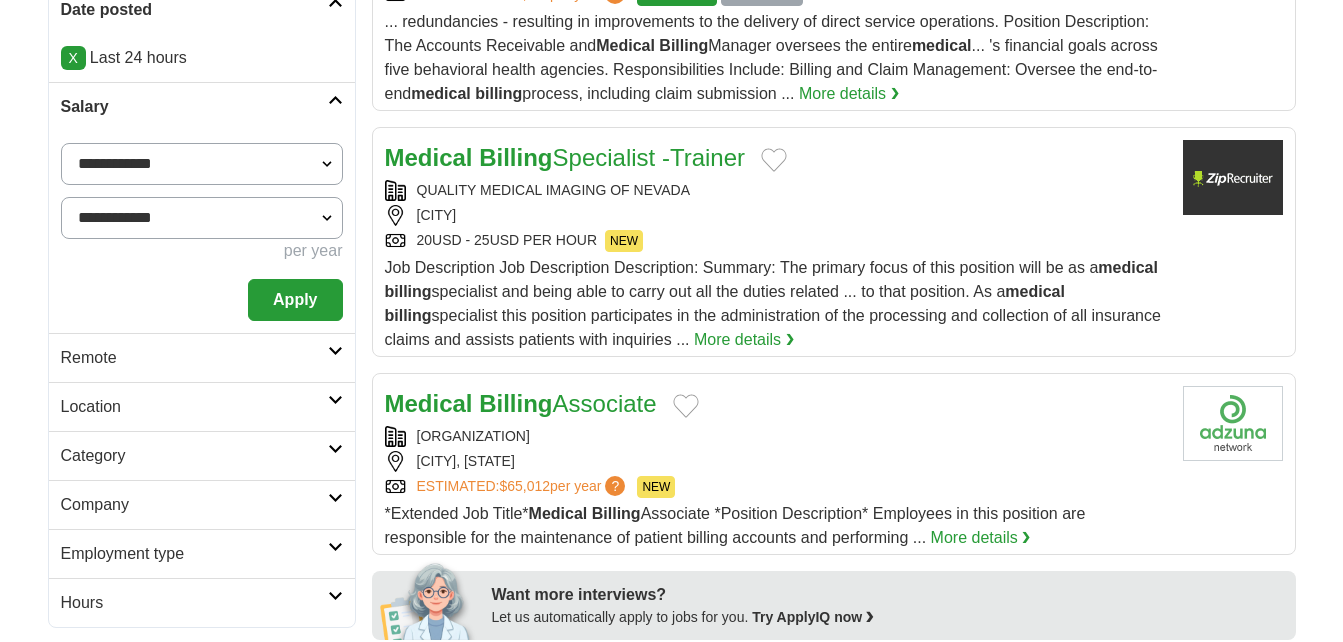 click on "Apply" at bounding box center (295, 300) 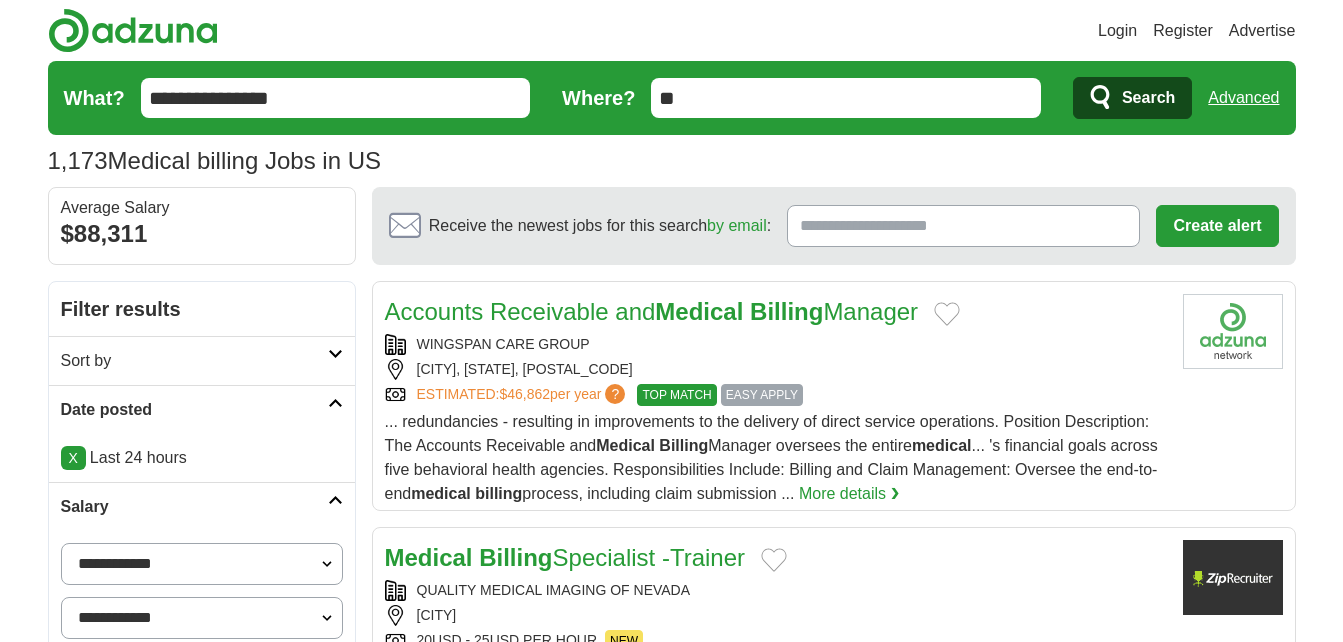 scroll, scrollTop: 0, scrollLeft: 0, axis: both 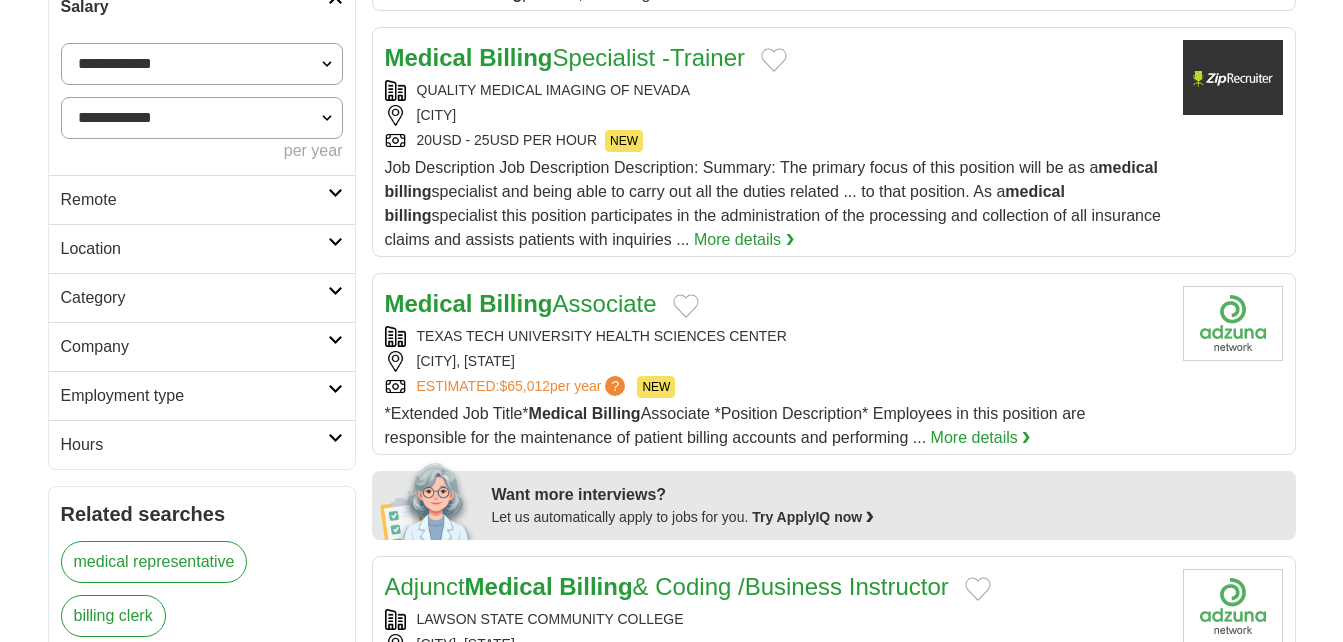 click on "Remote" at bounding box center [194, 200] 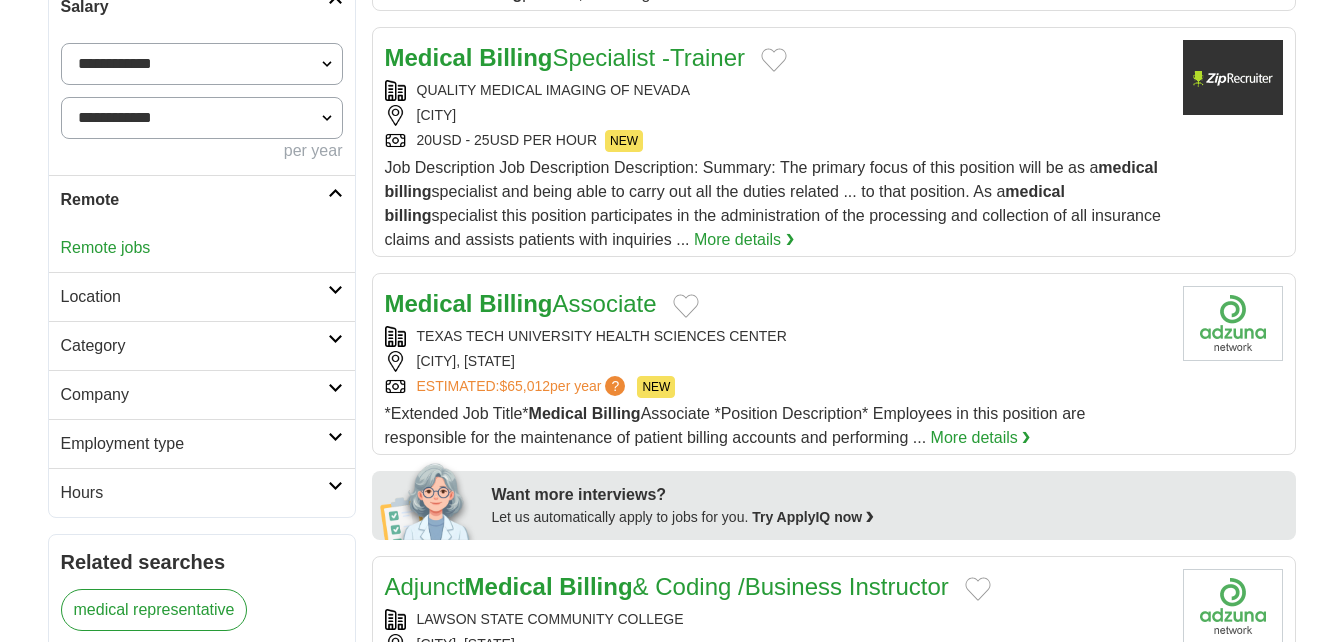 click on "Remote jobs" at bounding box center (106, 247) 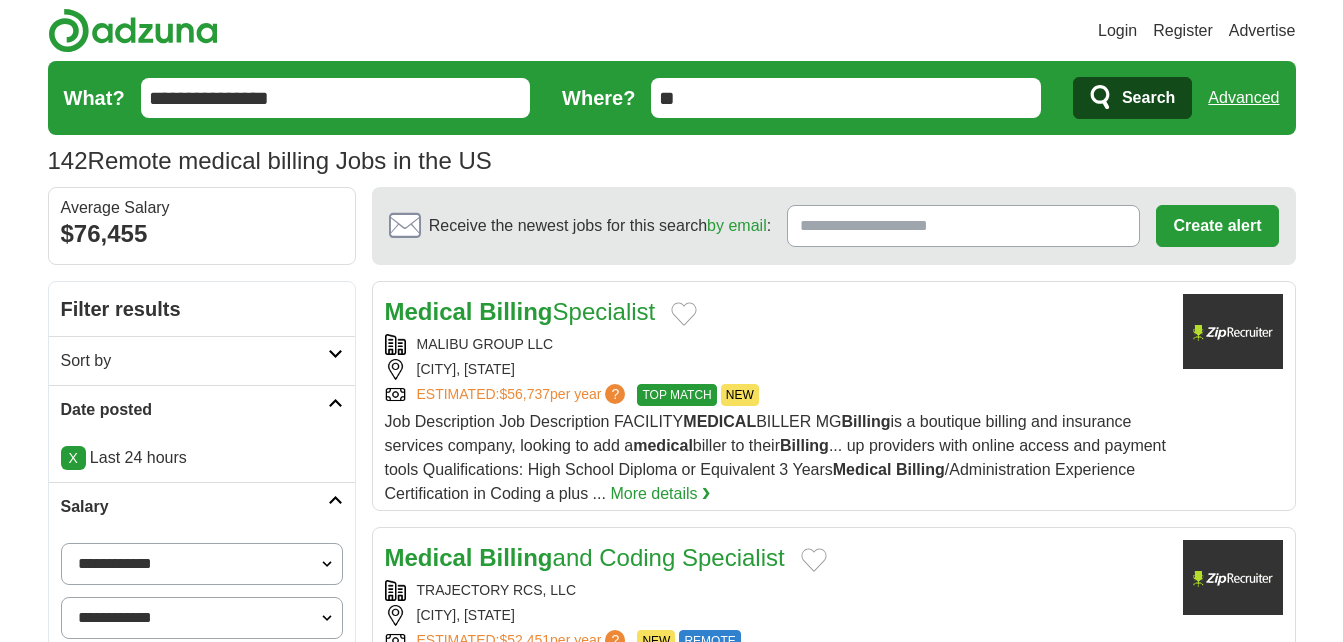scroll, scrollTop: 0, scrollLeft: 0, axis: both 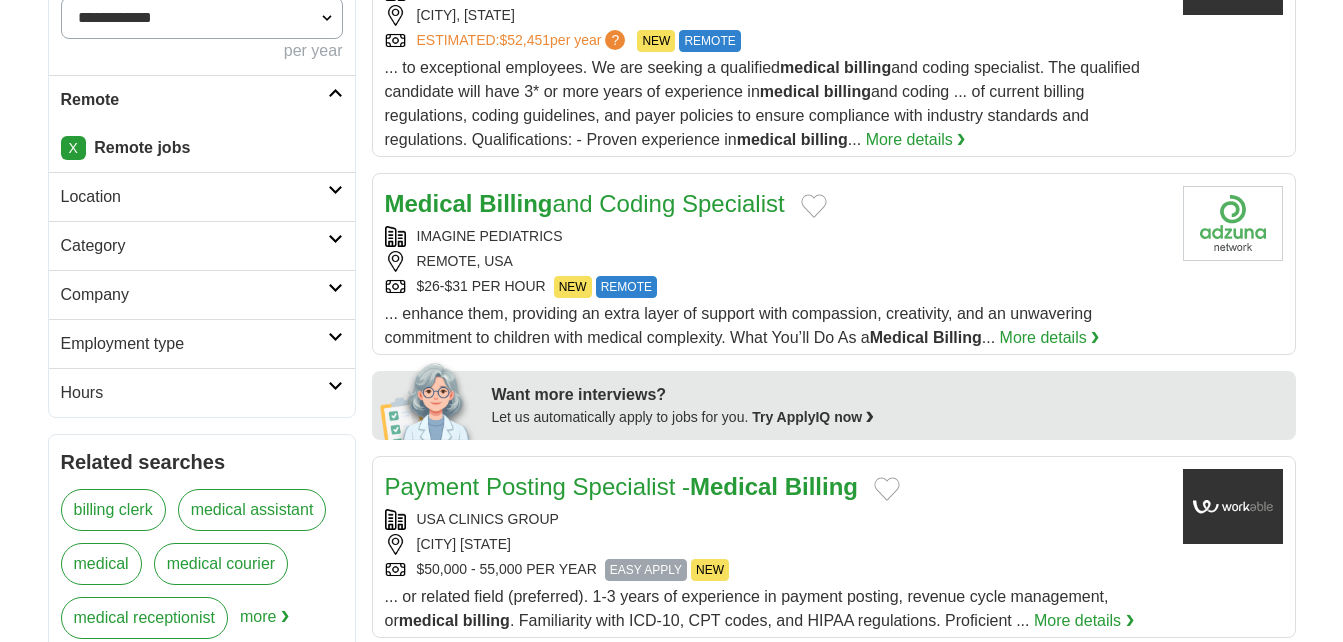 click on "Employment type" at bounding box center [202, 343] 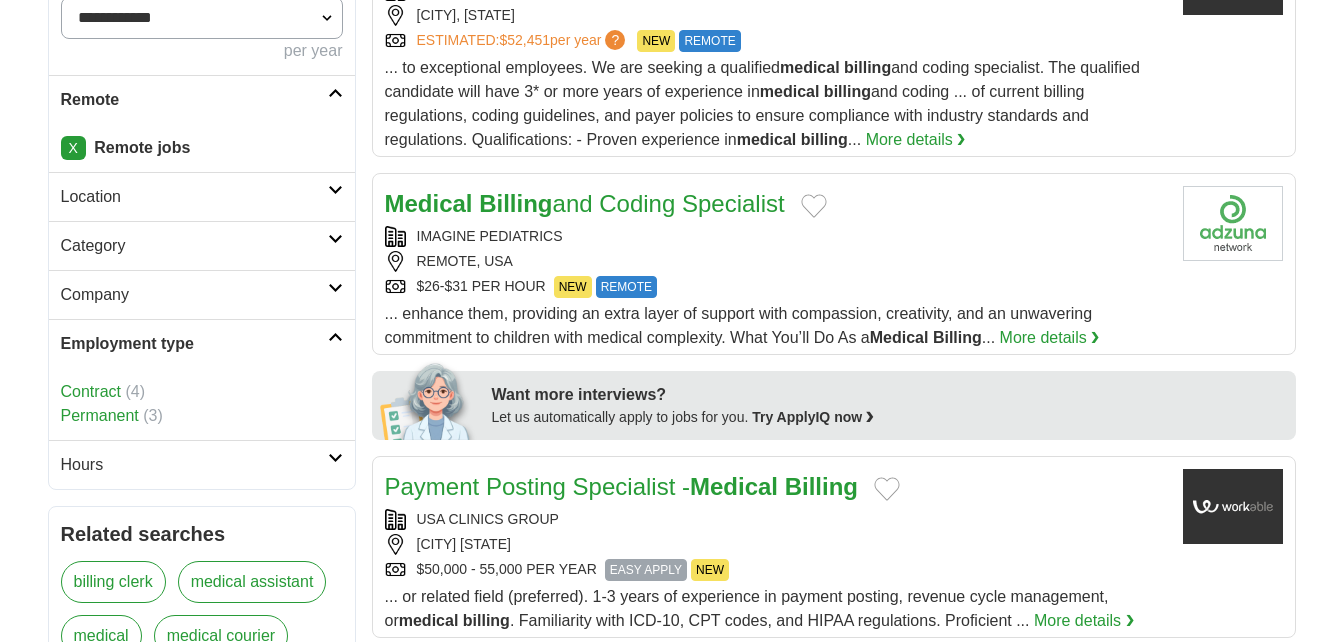 drag, startPoint x: 114, startPoint y: 426, endPoint x: 140, endPoint y: 422, distance: 26.305893 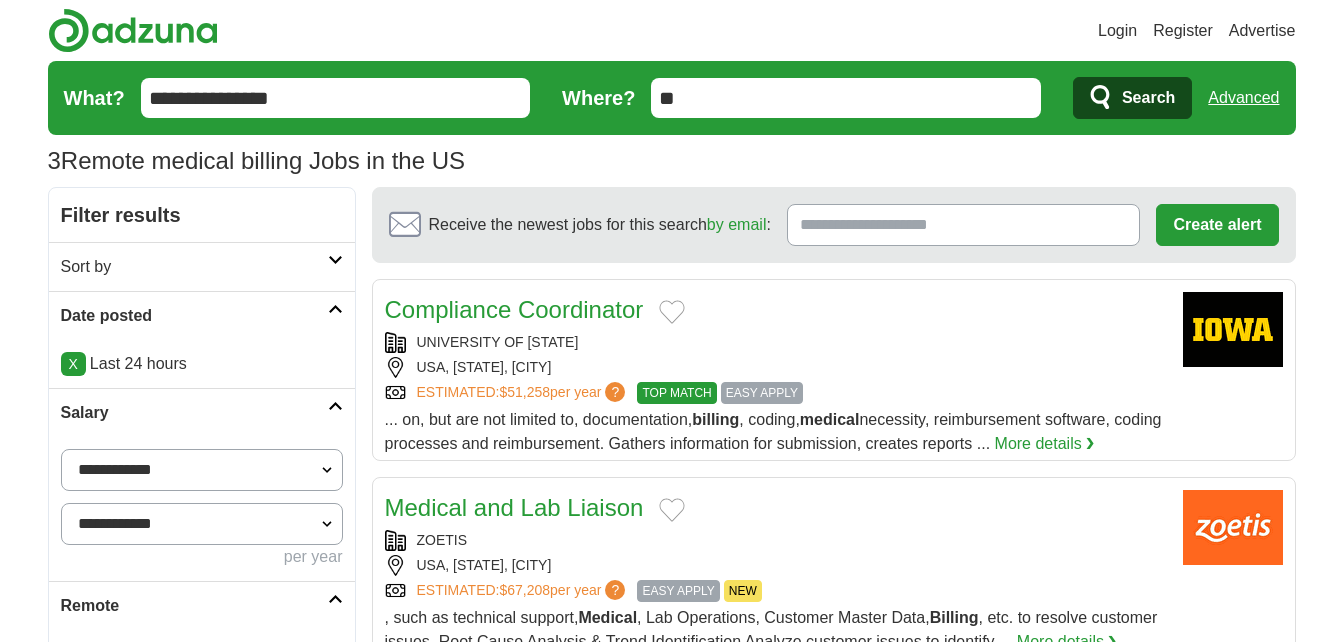scroll, scrollTop: 0, scrollLeft: 0, axis: both 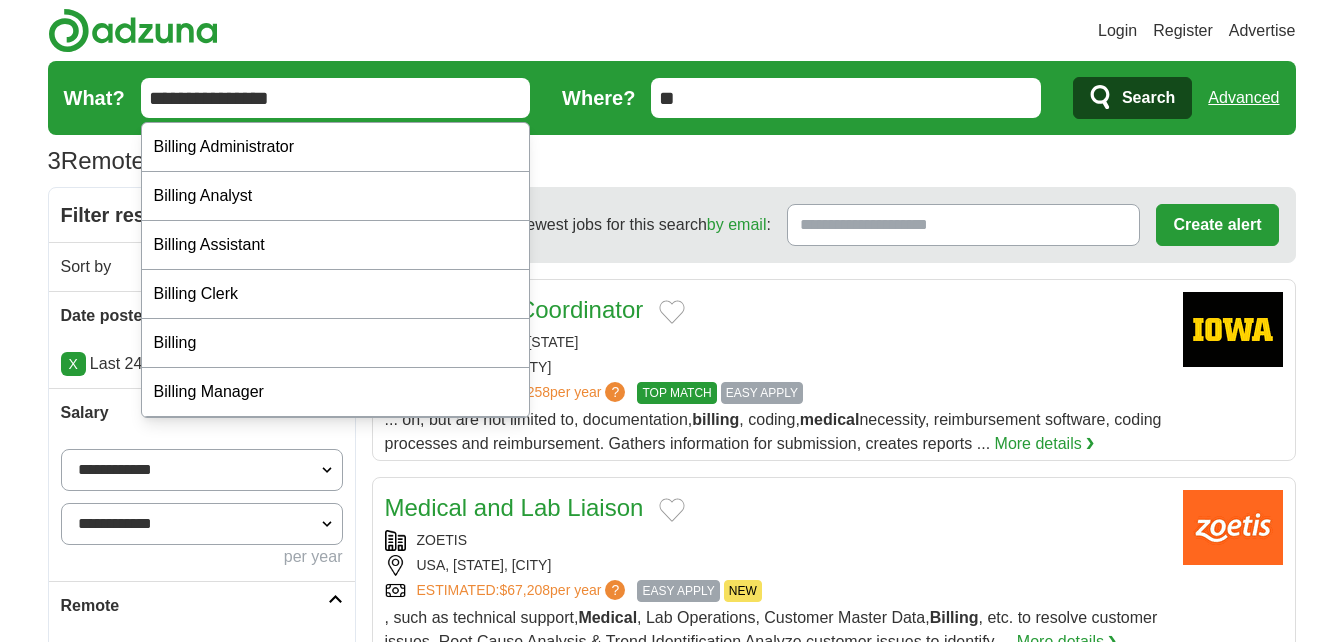 drag, startPoint x: 277, startPoint y: 101, endPoint x: 101, endPoint y: 102, distance: 176.00284 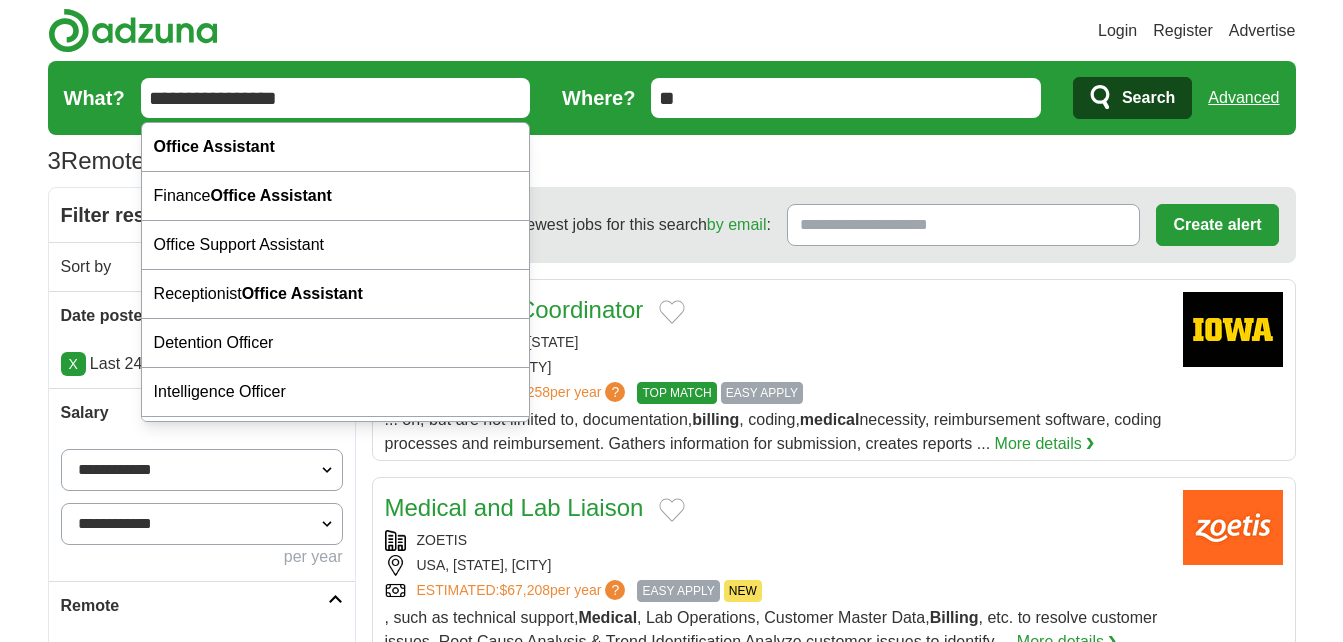 type on "**********" 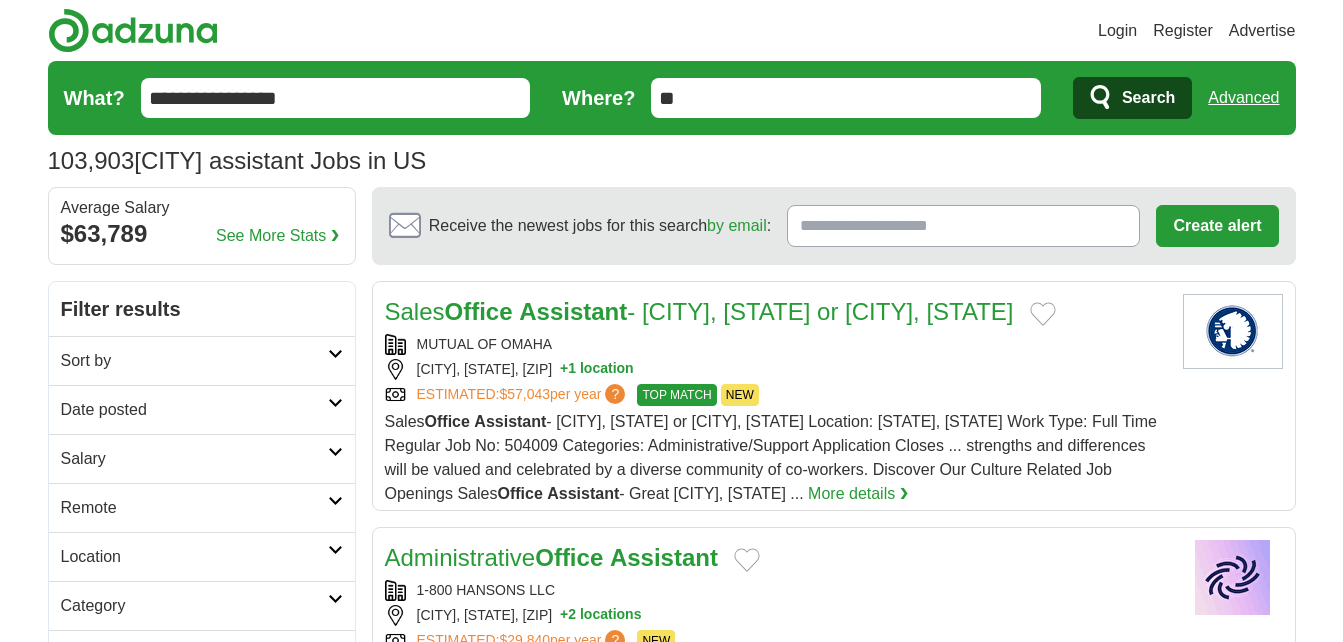 scroll, scrollTop: 0, scrollLeft: 0, axis: both 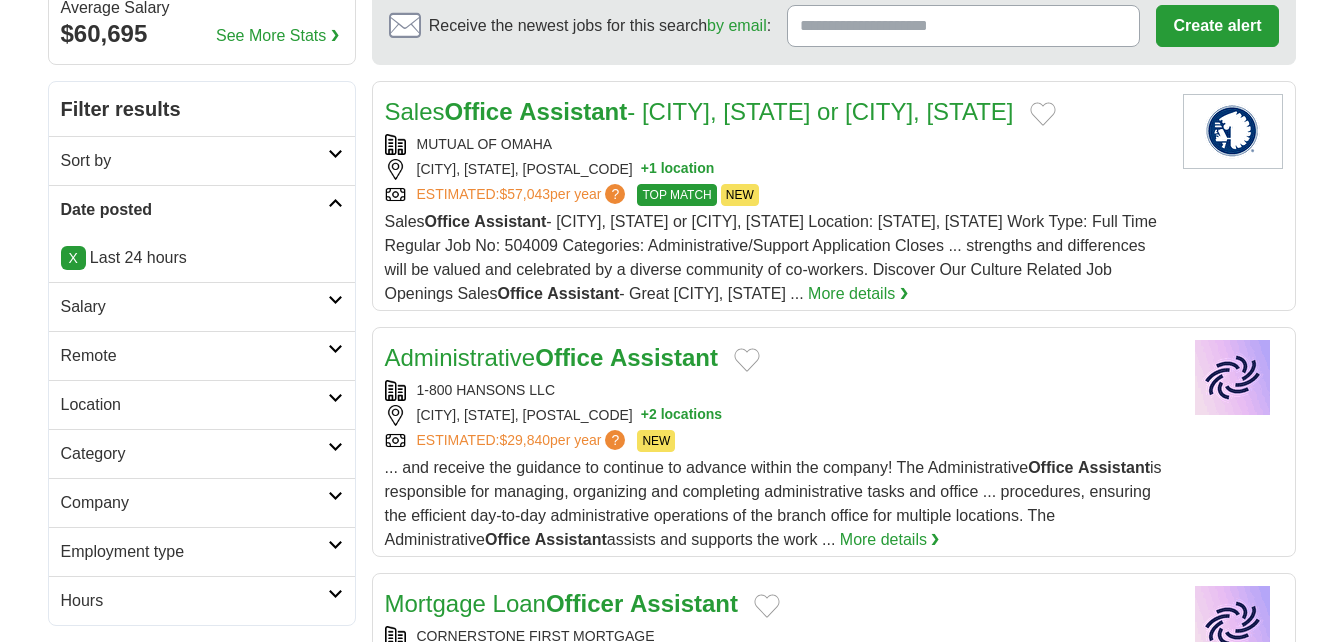 click on "Salary" at bounding box center (202, 306) 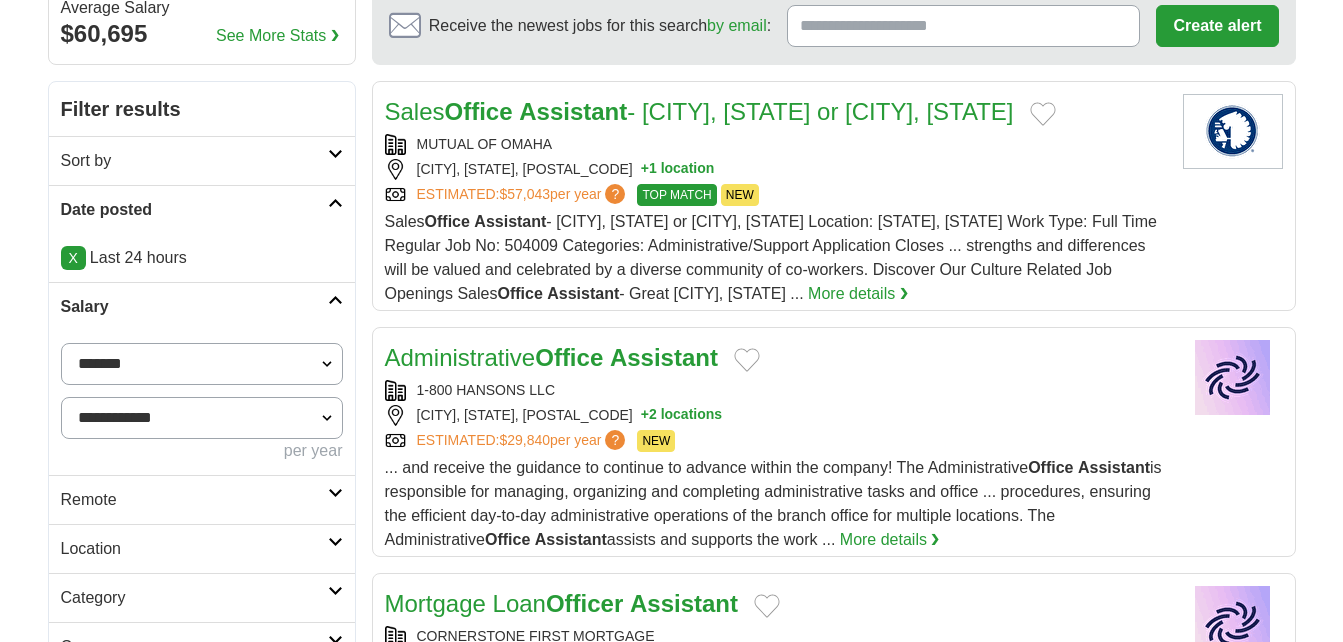 drag, startPoint x: 197, startPoint y: 361, endPoint x: 208, endPoint y: 394, distance: 34.785053 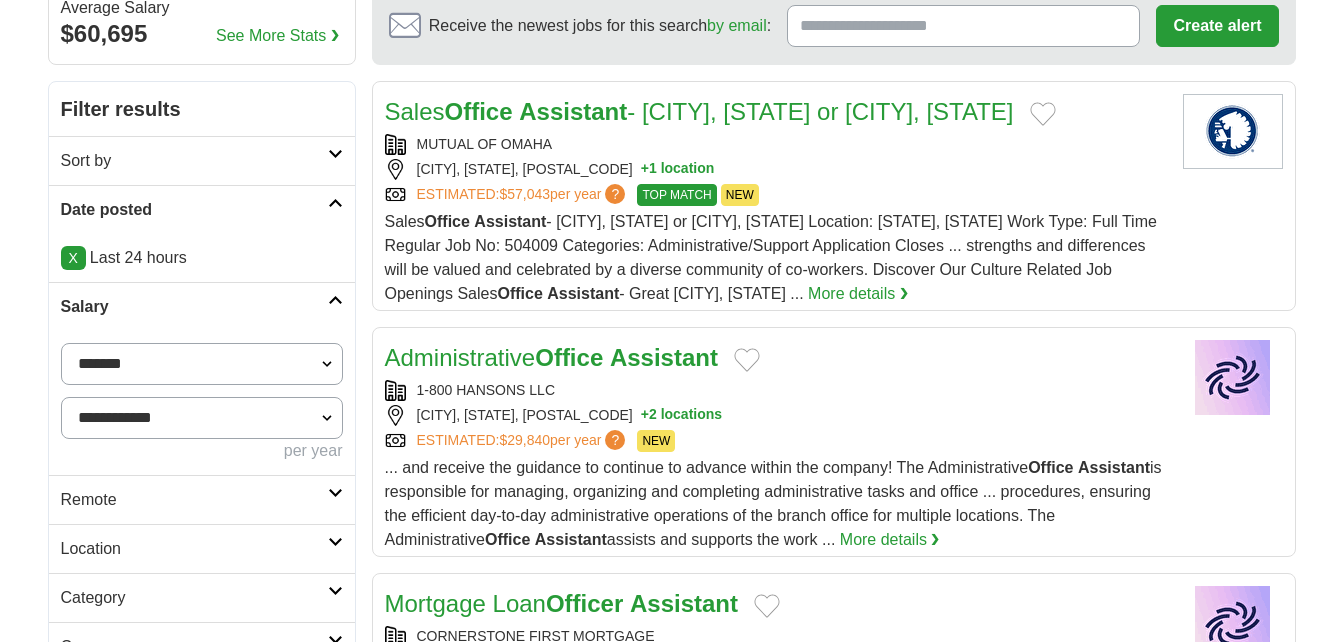 select on "*****" 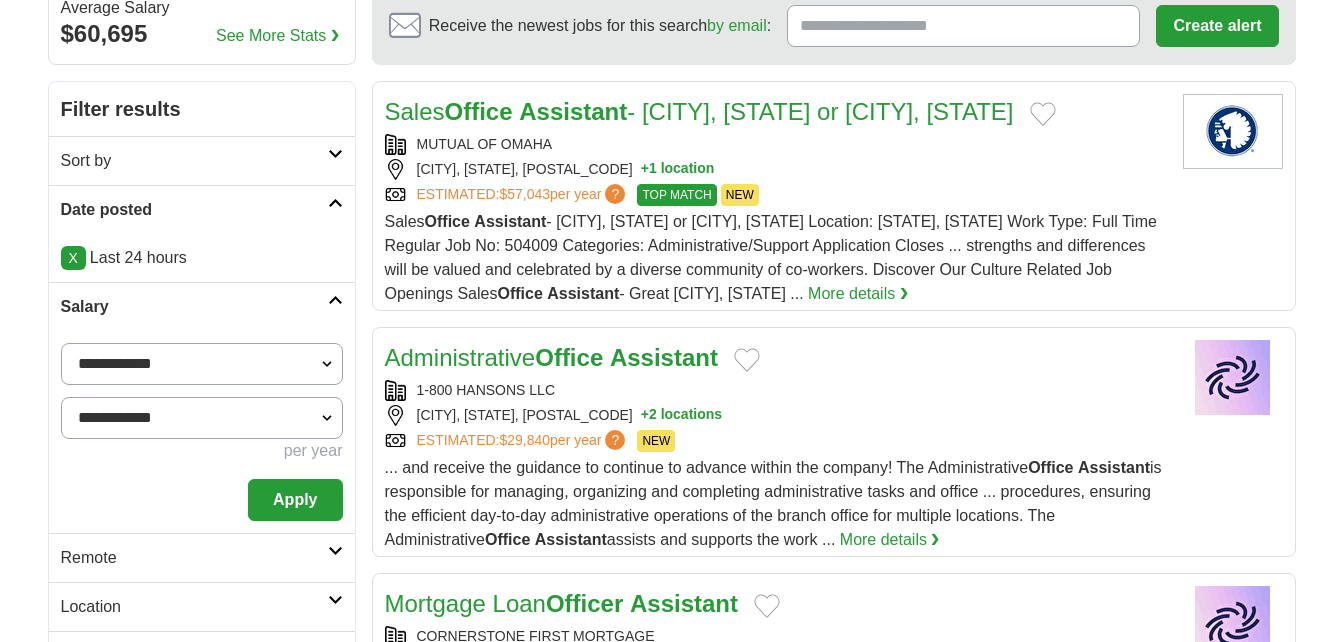 click on "Apply" at bounding box center (295, 500) 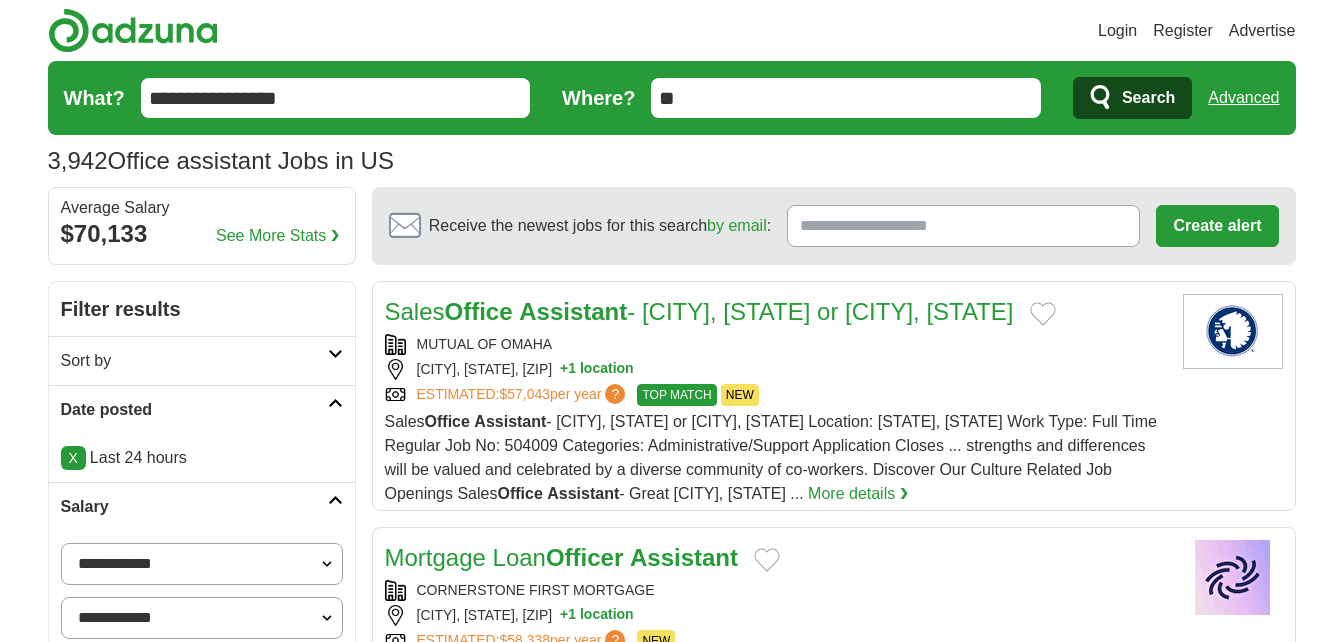 scroll, scrollTop: 0, scrollLeft: 0, axis: both 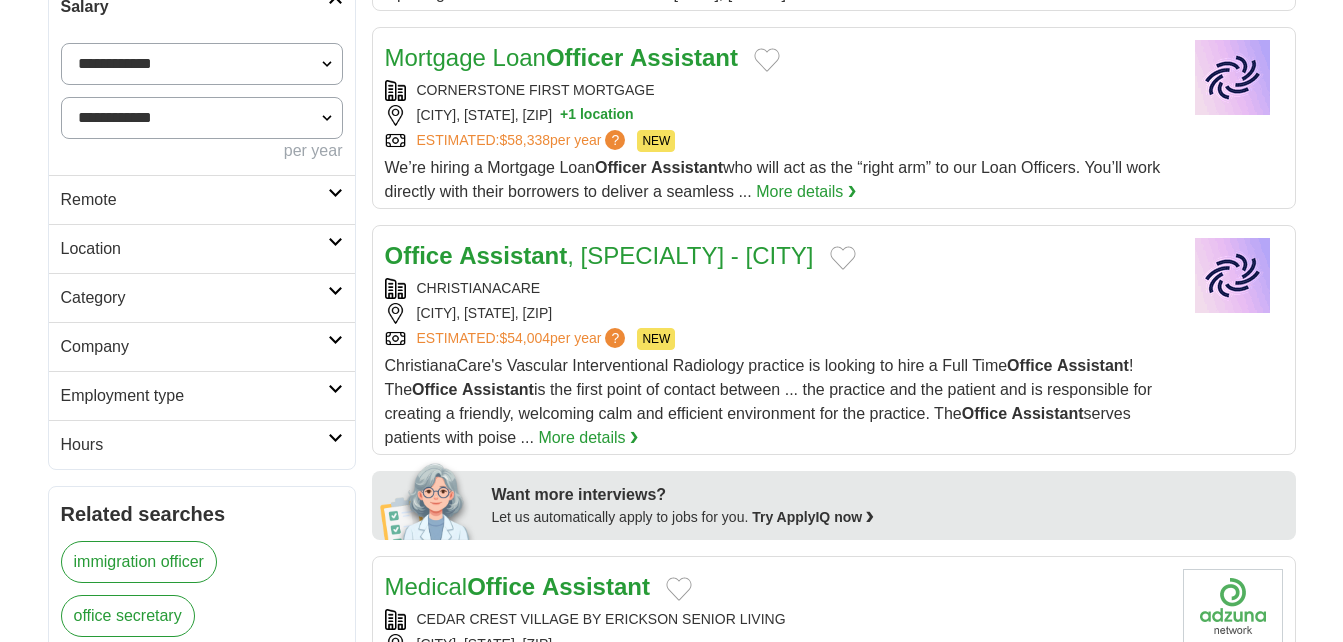 click on "Remote" at bounding box center [194, 200] 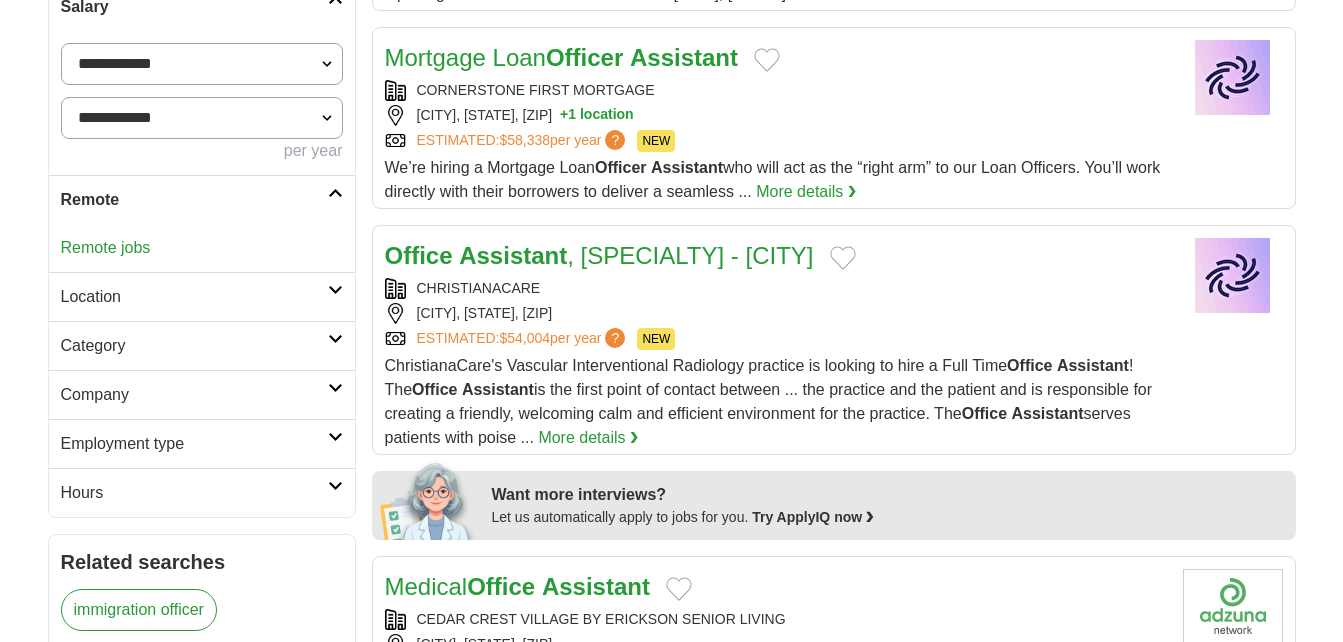 click on "Remote jobs" at bounding box center (106, 247) 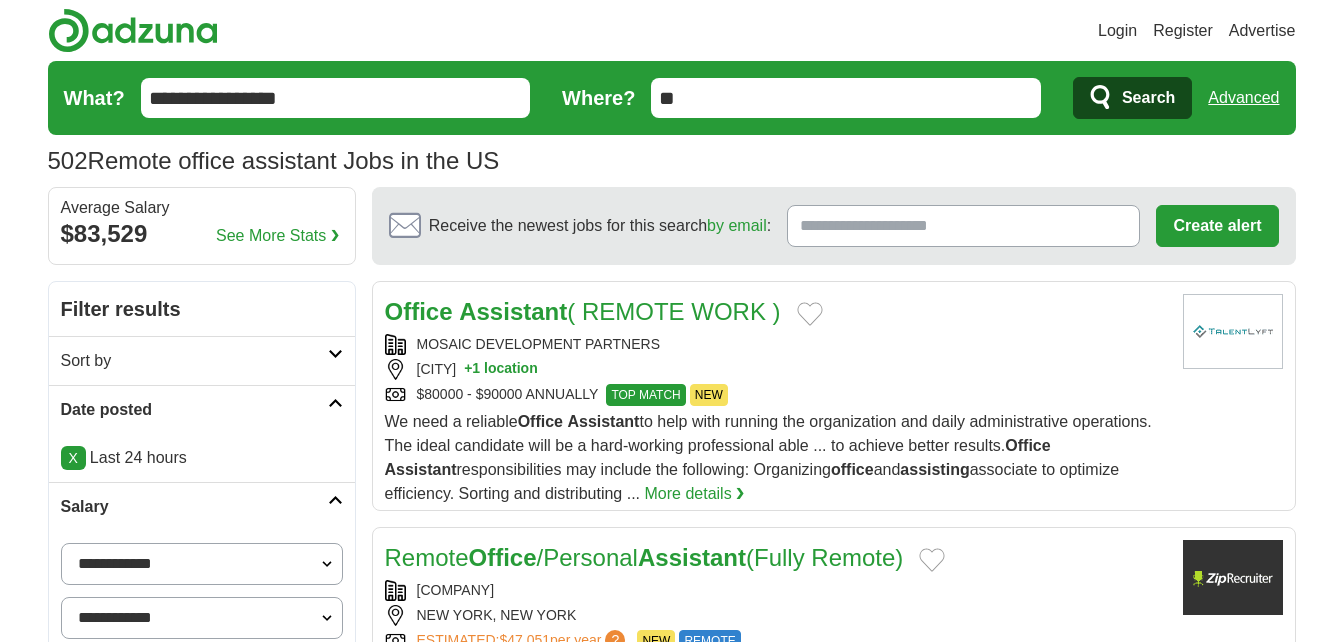 scroll, scrollTop: 0, scrollLeft: 0, axis: both 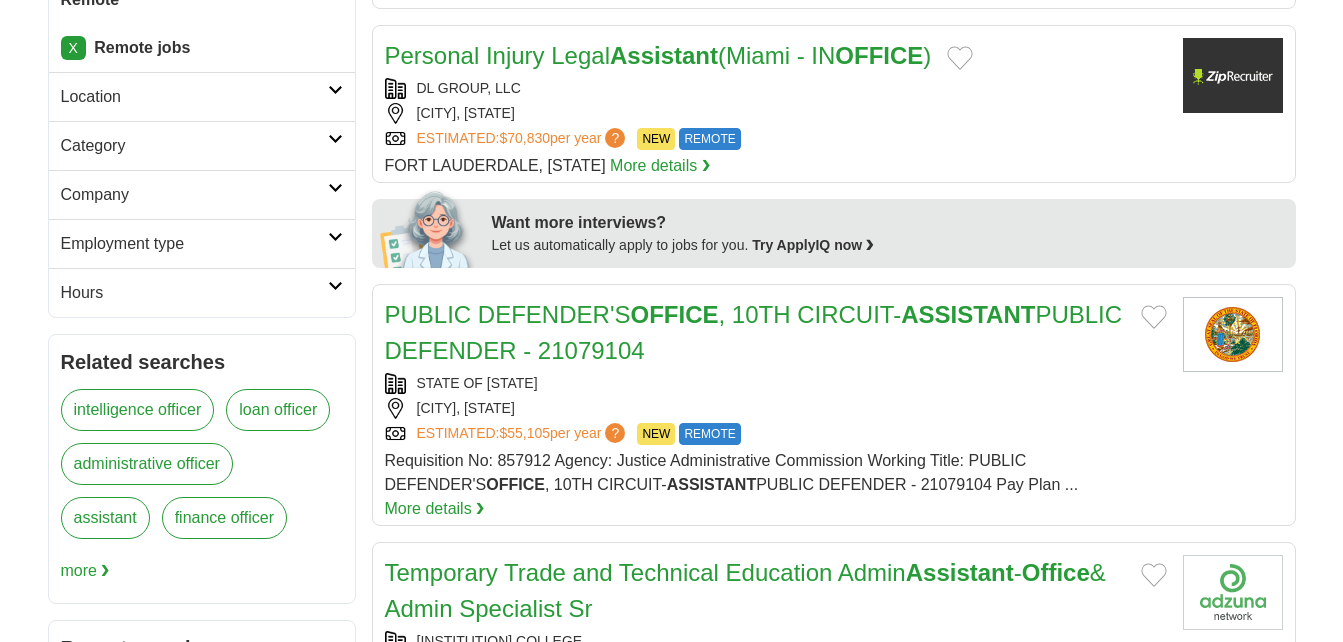 click on "Employment type" at bounding box center (202, 243) 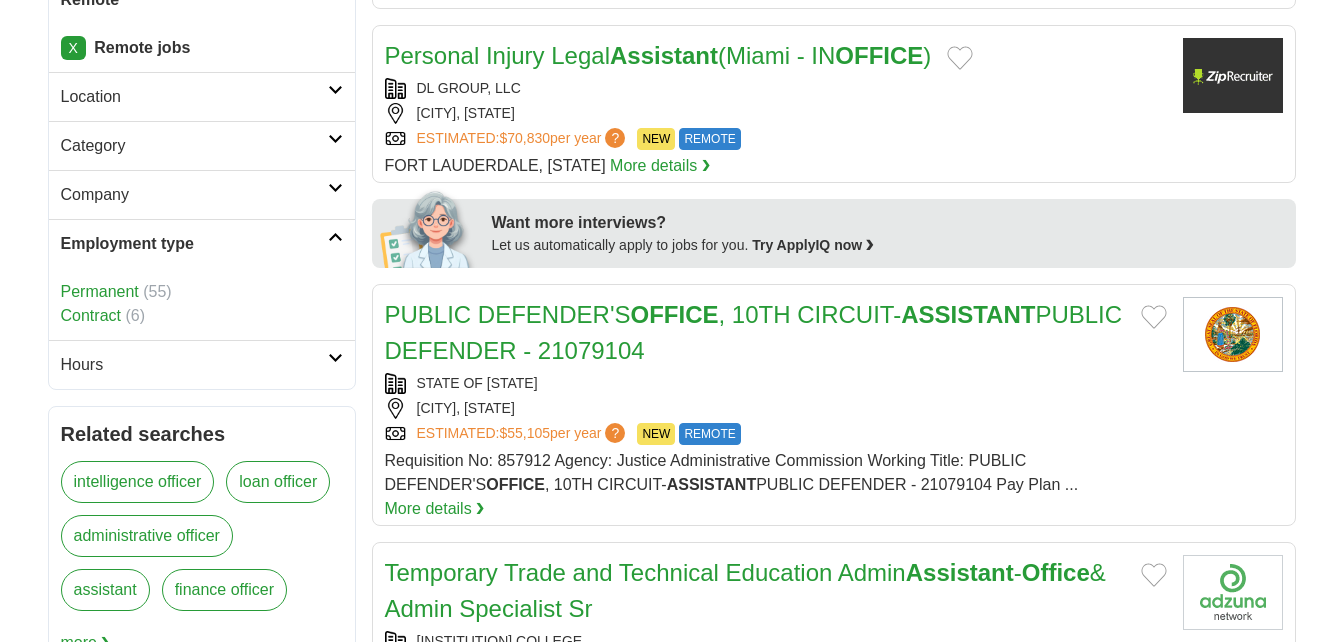 click on "Permanent   (55)" at bounding box center [202, 292] 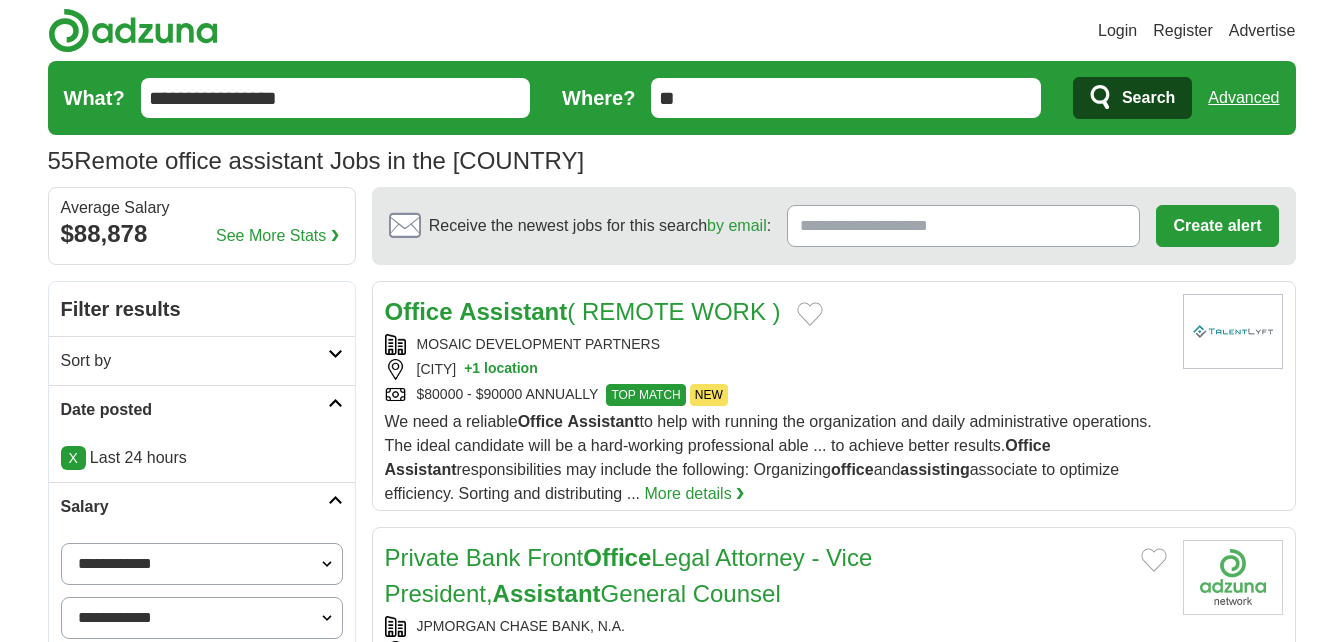 scroll, scrollTop: 0, scrollLeft: 0, axis: both 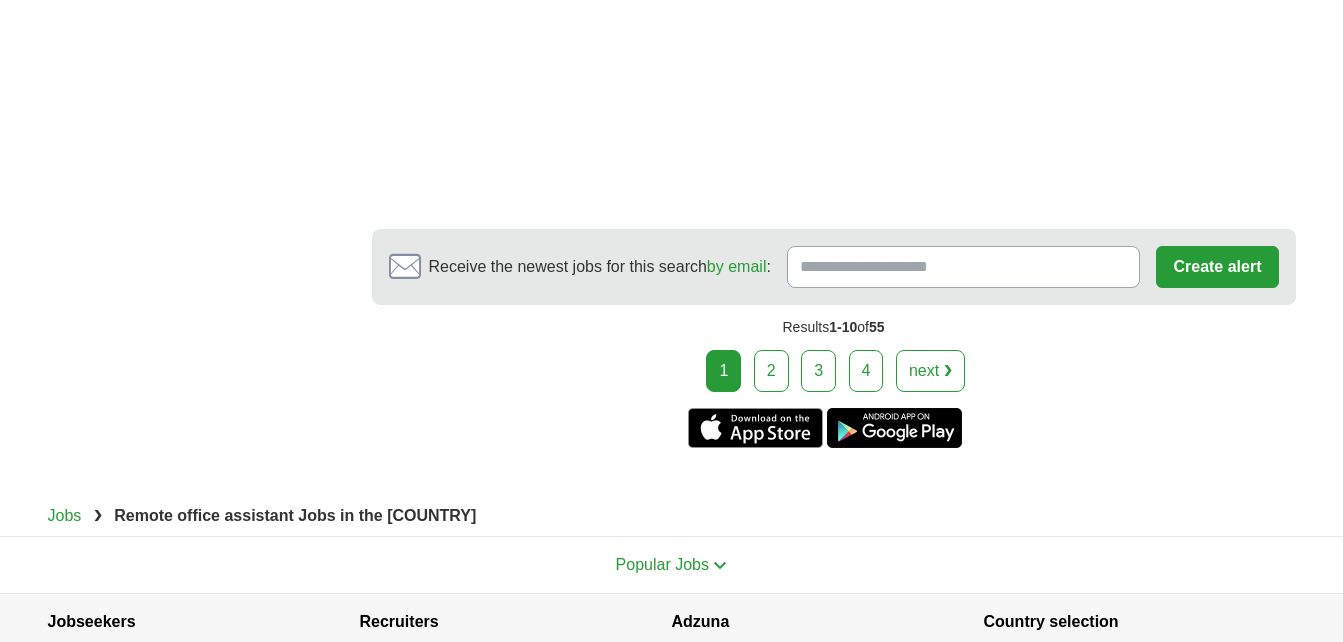 click on "next ❯" at bounding box center [930, 371] 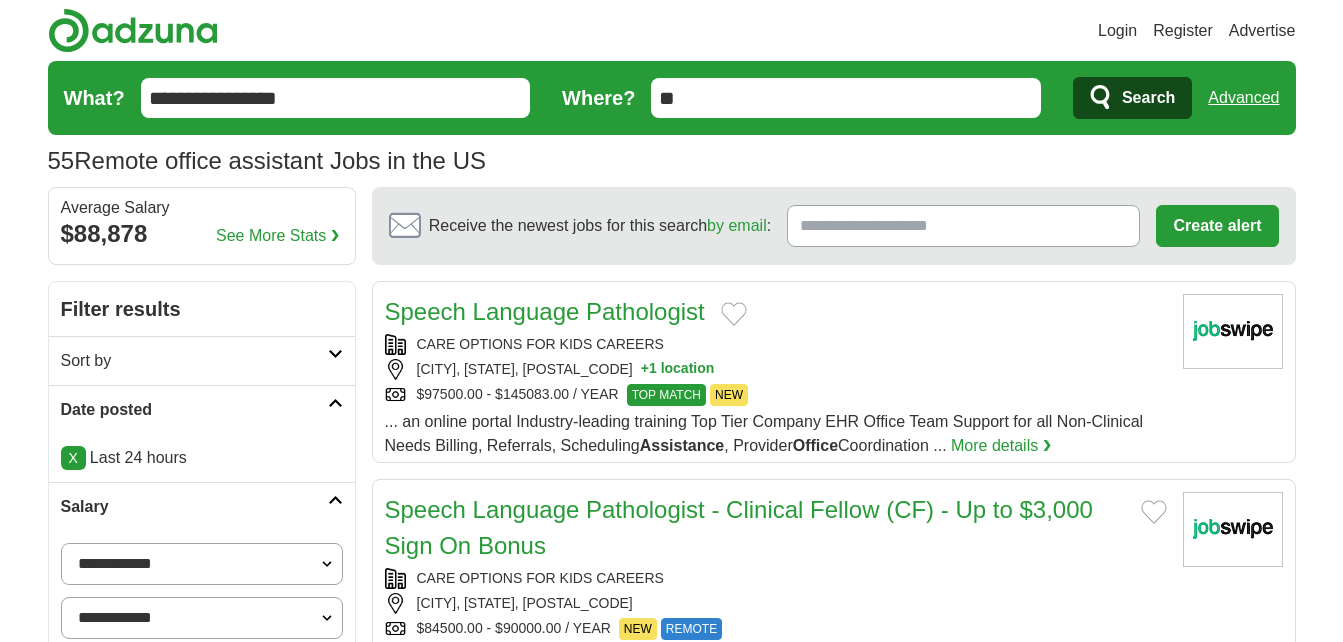 scroll, scrollTop: 0, scrollLeft: 0, axis: both 